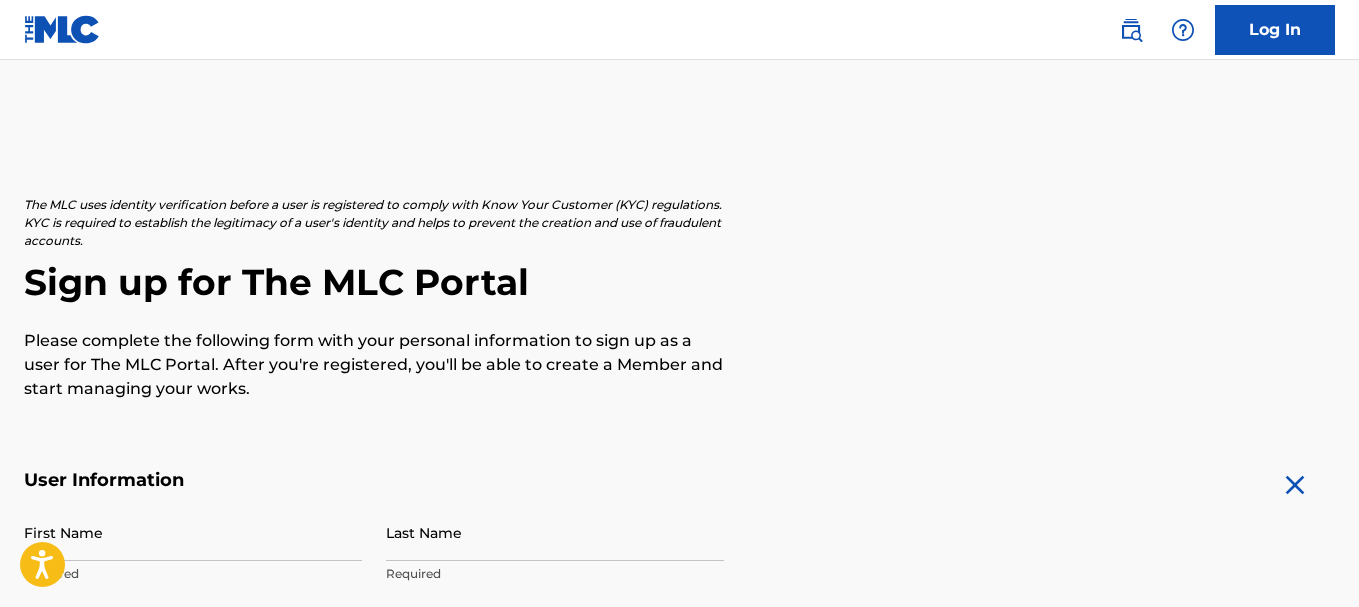 scroll, scrollTop: 0, scrollLeft: 0, axis: both 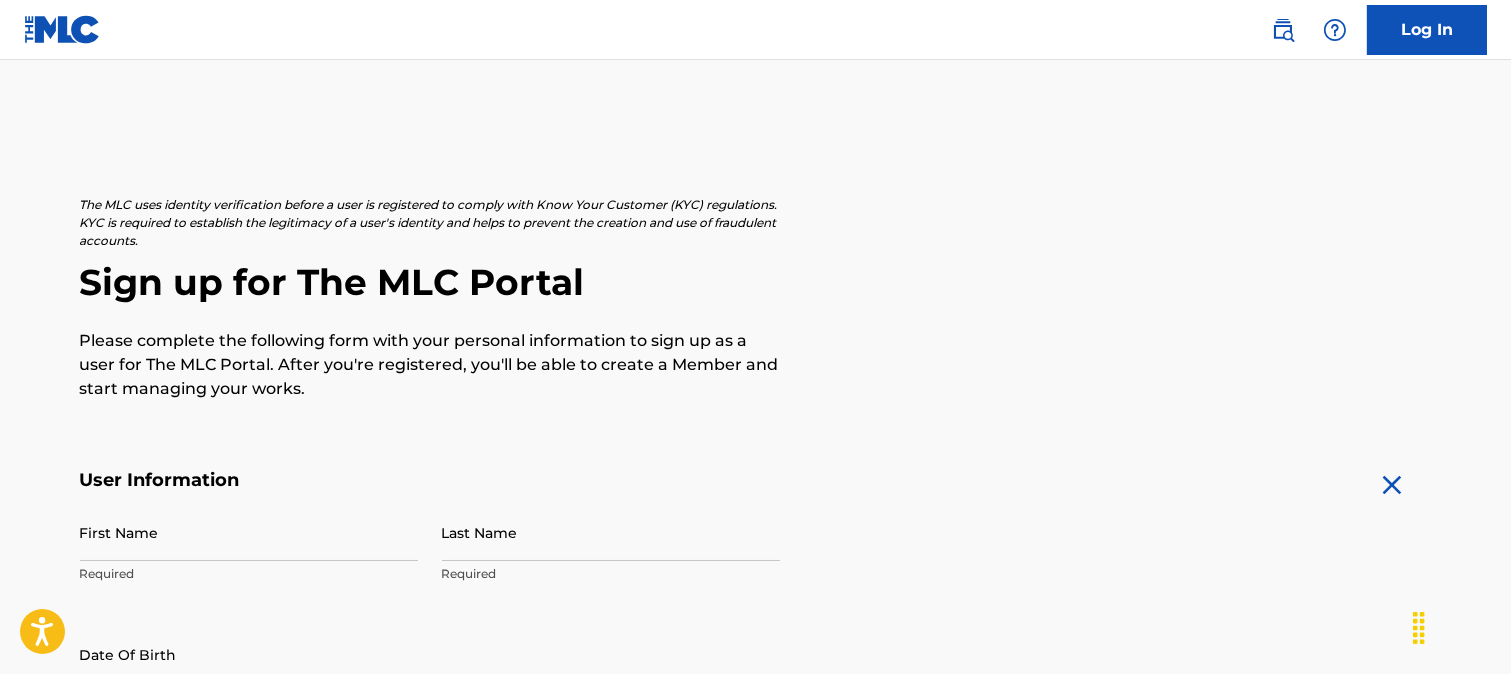 click on "Sign up for The MLC Portal" at bounding box center [756, 282] 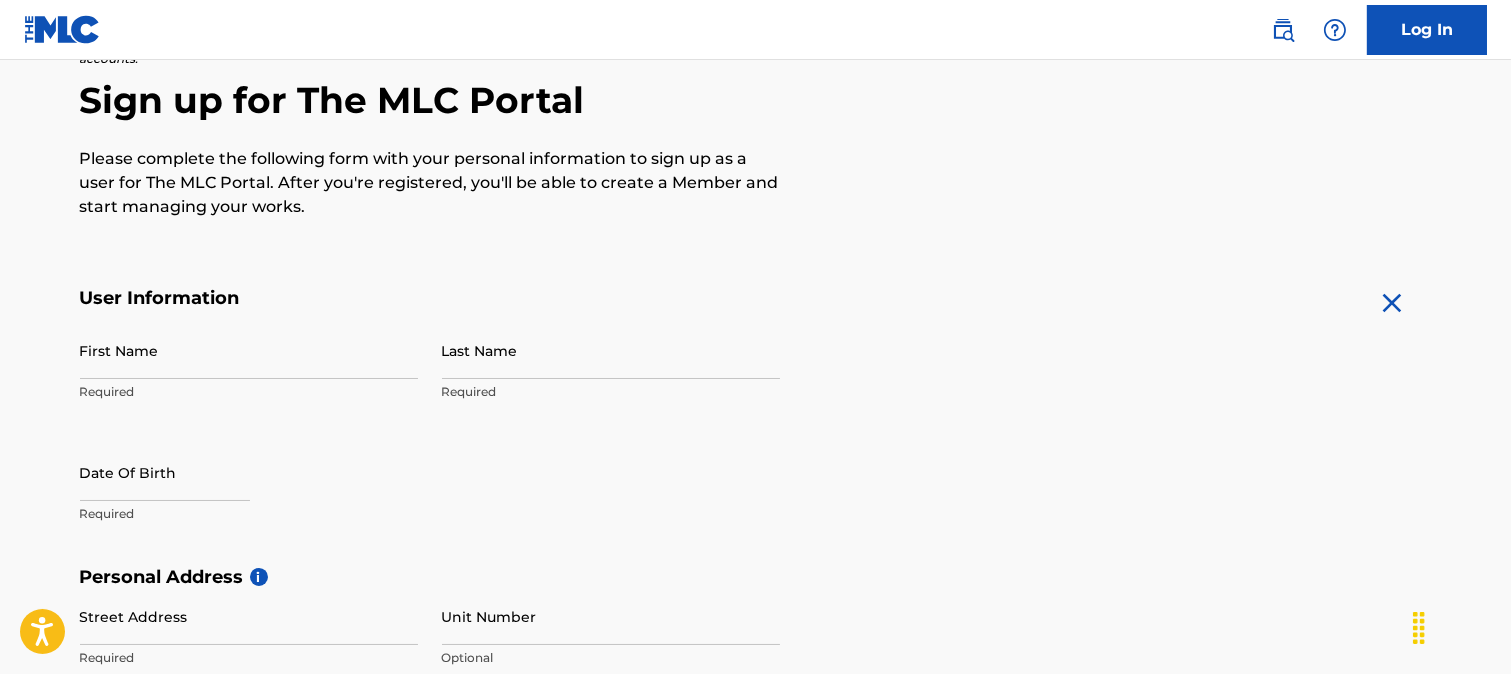 scroll, scrollTop: 170, scrollLeft: 0, axis: vertical 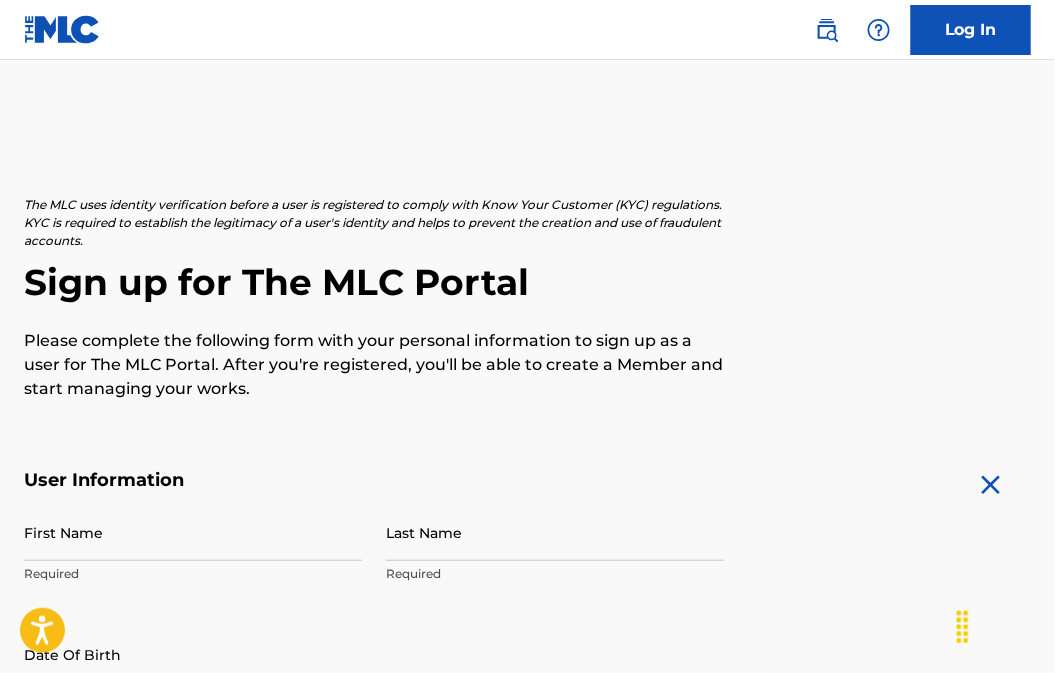 click on "The MLC uses identity verification before a user is registered to comply with Know Your Customer (KYC) regulations. KYC is required to establish the legitimacy of a user's identity and helps to prevent the creation and use of fraudulent accounts. Sign up for The MLC Portal Please complete the following form with your personal information to sign up as a user for The MLC Portal. After you're registered, you'll be able to create a Member and start managing your works. User Information First Name Required Last Name Required Date Of Birth Required Personal Address i Street Address Required Unit Number Optional City / Town Required Country Required State / Province Optional ZIP / Postal Code Optional Contact Information Phone Number Country Country Required Area Number Required Email Address Required Accept Terms of Use Accept Privacy Policy Enroll in marketing communications Sign up" at bounding box center [527, 764] 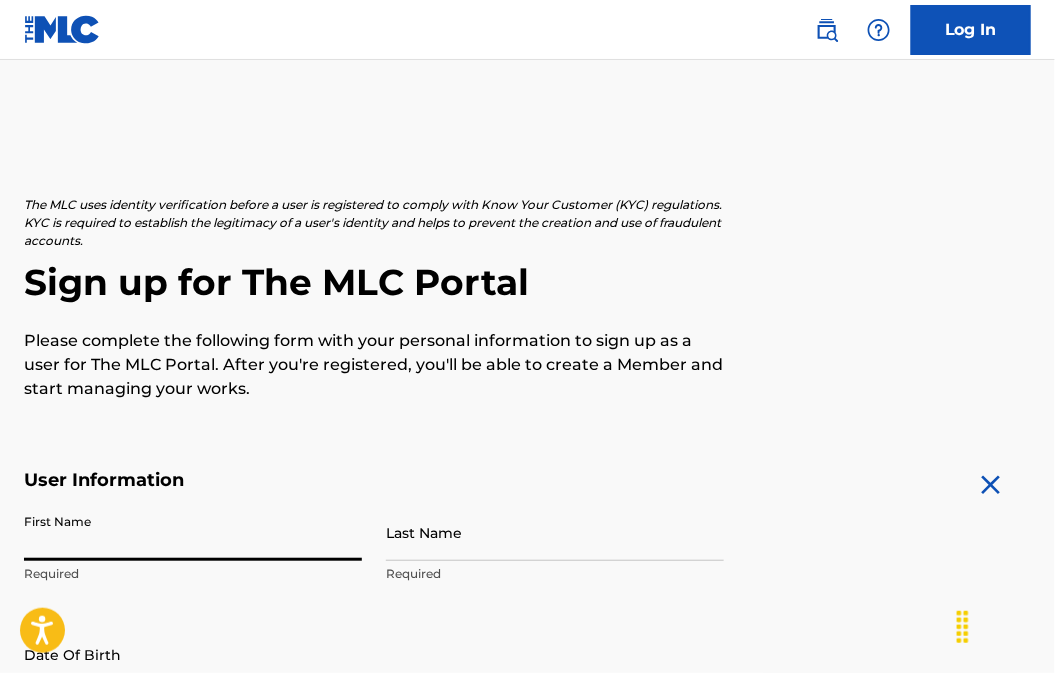 click on "First Name" at bounding box center (193, 532) 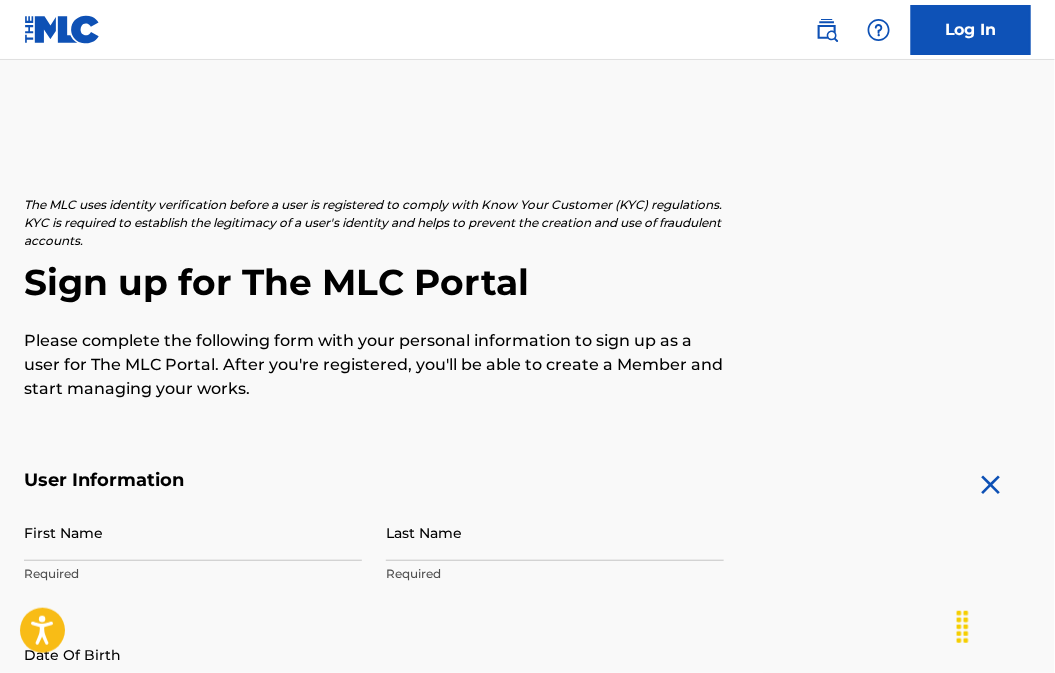 click on "The MLC uses identity verification before a user is registered to comply with Know Your Customer (KYC) regulations. KYC is required to establish the legitimacy of a user's identity and helps to prevent the creation and use of fraudulent accounts. Sign up for The MLC Portal Please complete the following form with your personal information to sign up as a user for The MLC Portal. After you're registered, you'll be able to create a Member and start managing your works." at bounding box center [527, 298] 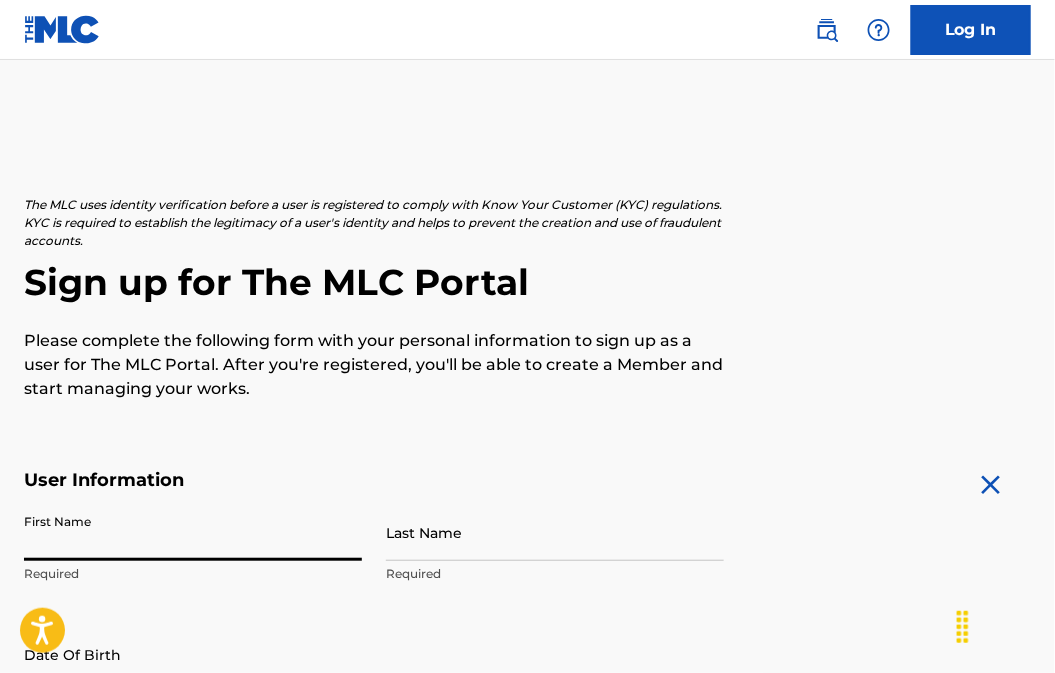 type on "MiiMii" 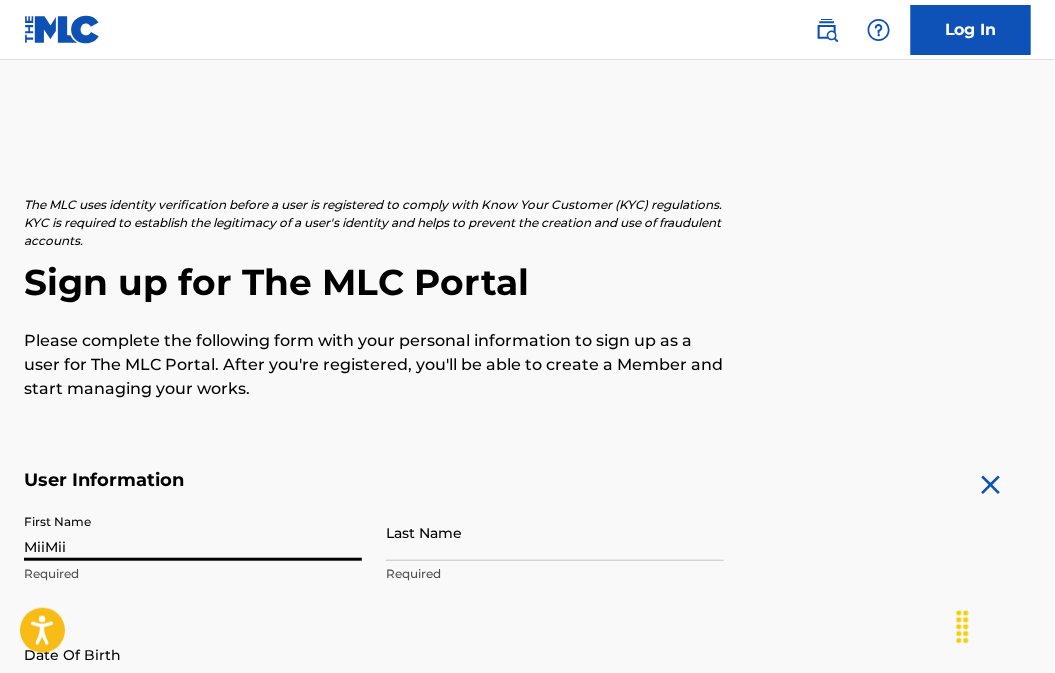 type on "Staton" 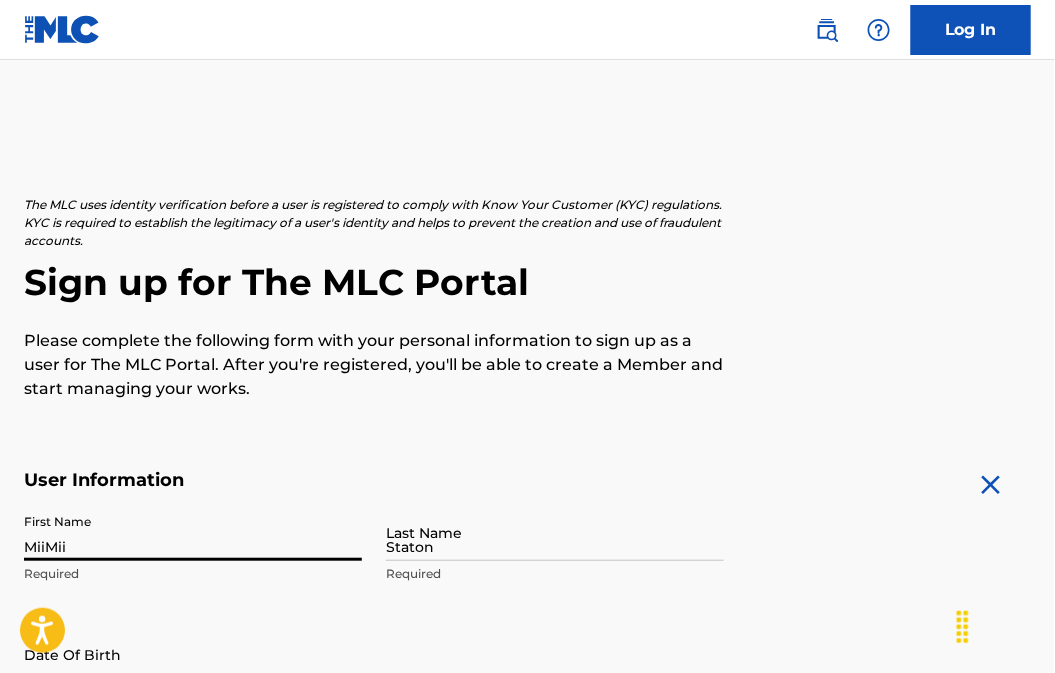 type on "2007 FOXWOOD DR" 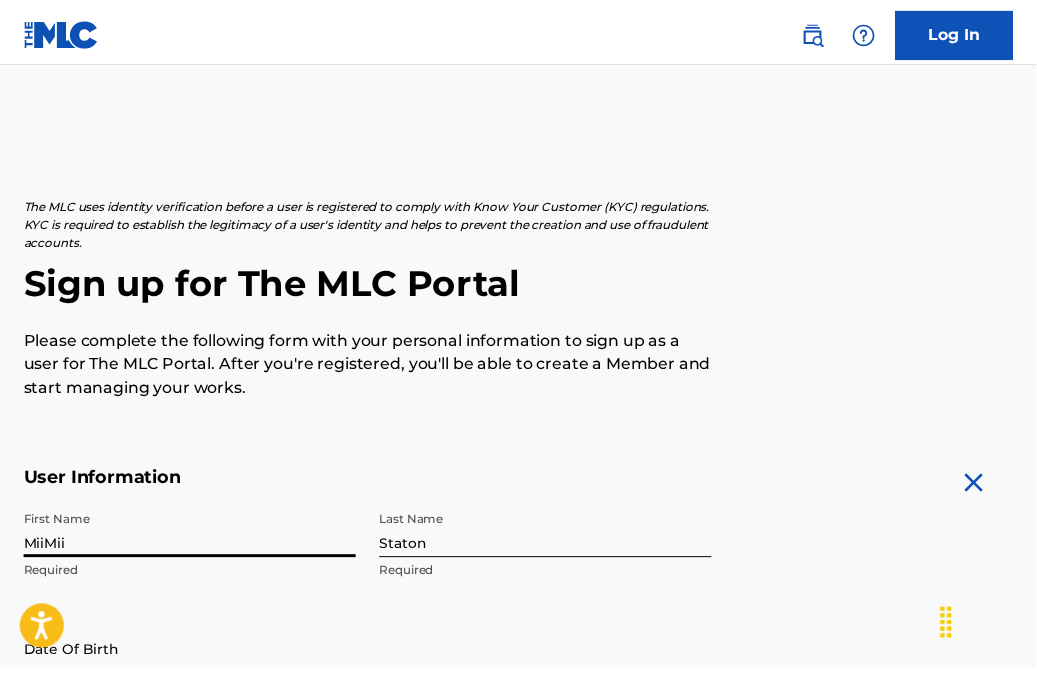 scroll, scrollTop: 762, scrollLeft: 0, axis: vertical 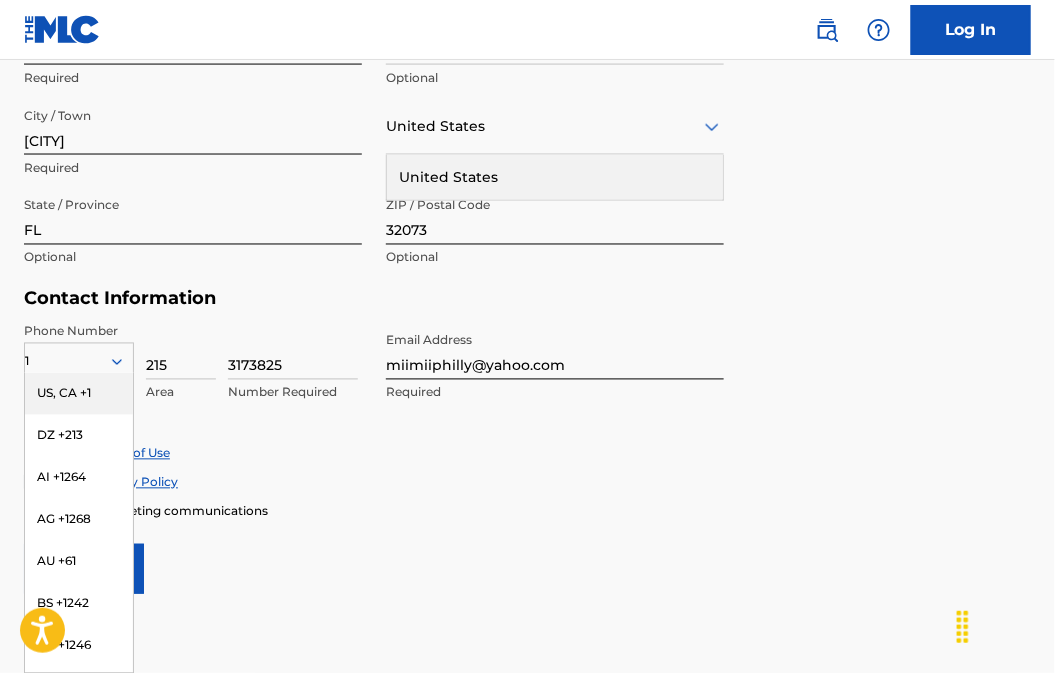 click on "Personal Address i Street Address 2007 FOXWOOD DR Required Unit Number Optional City / Town [CITY] Required United States United States Required State / Province [STATE] Optional ZIP / Postal Code 32073 Optional" at bounding box center (527, 137) 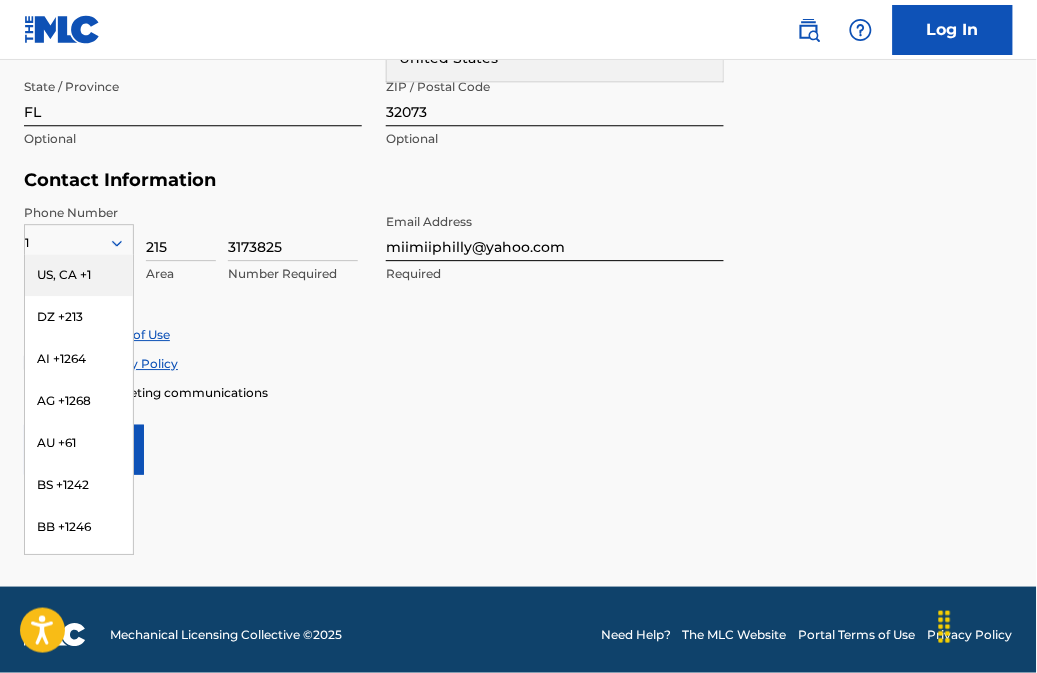 scroll, scrollTop: 890, scrollLeft: 0, axis: vertical 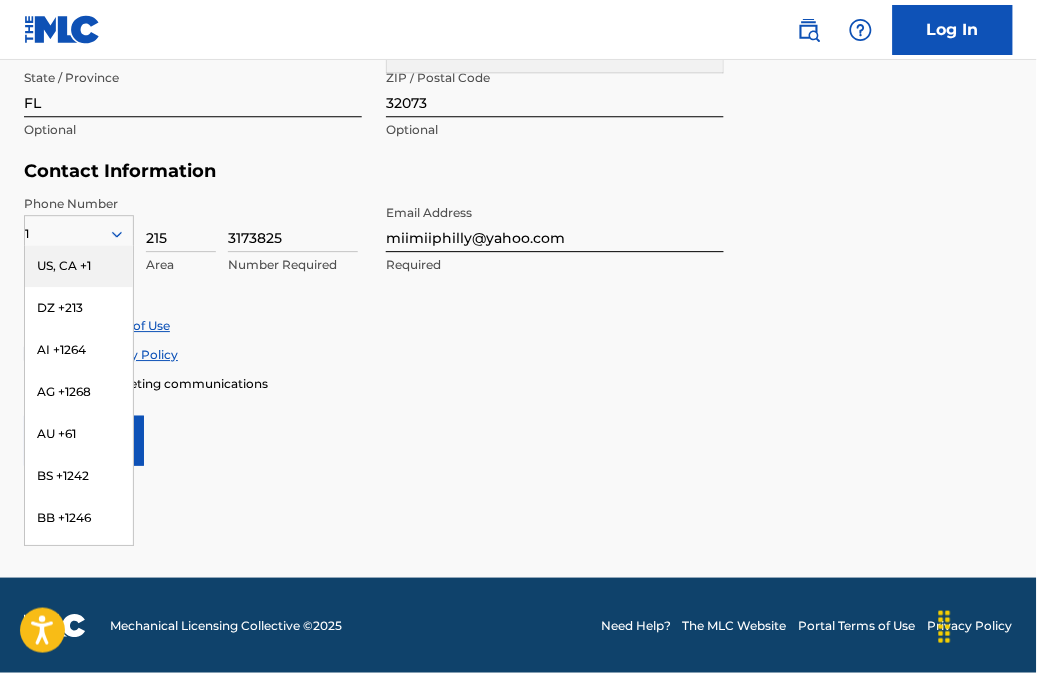 click on "User Information First Name MiiMii Required Last Name Staton Required Date Of Birth Required Personal Address i Street Address 2007 FOXWOOD DR Required Unit Number Optional City / Town [CITY] Required United States United States Required State / Province [STATE] Optional ZIP / Postal Code 32073 Optional Contact Information Phone Number 1 US, CA +1 DZ +213 AI +1264 AG +1268 AU +61 BS +1242 BB +1246 BZ +501 BM +1441 BO +591 KY +1345 DM +1767 DO +1809 ER +291 ET +251 GA +241 GD +1473 IN +91 JM +1876 JP +81 LV +371 LB +961 LR +231 LY +218 MG +261 FM +691 ME, RS +381 MS +1664 MA, EH +212 NL +31 PE +51 PT +351 KN +1869 LC +1758 VC +1784 SN +221 SK +421 CH +41 TT +1868 TN +216 TC +1649 AE +971 VG +1284 WF +681 Country Required 215 Area 3173825 Number Required Email Address miimiiphilly@yahoo.com Required Accept Terms of Use Accept Privacy Policy Enroll in marketing communications Sign up" at bounding box center [518, 22] 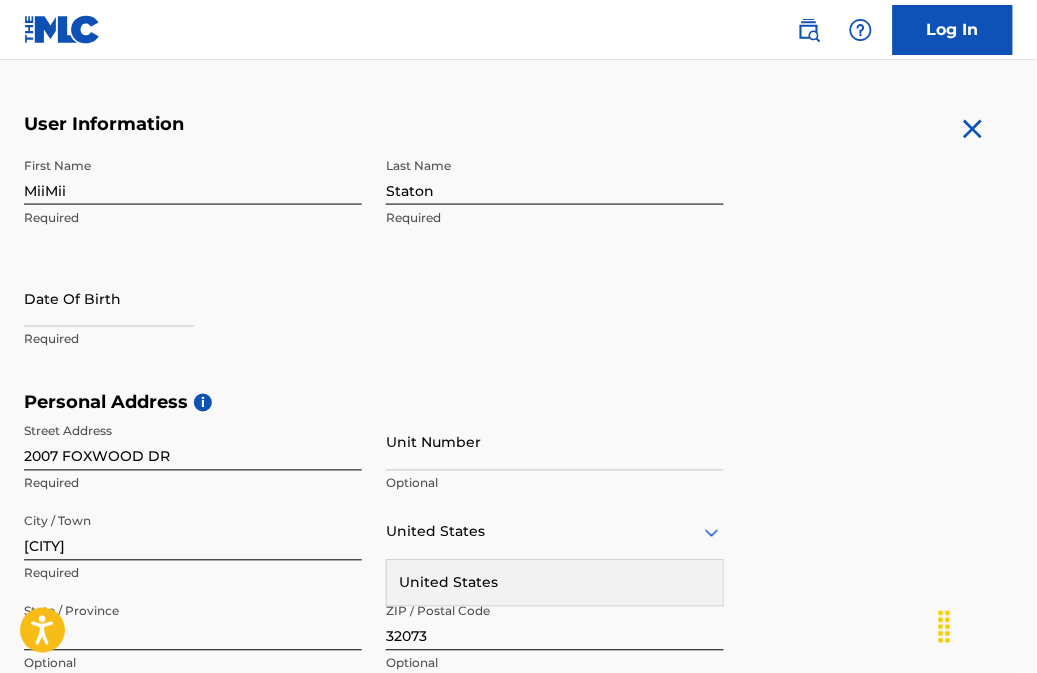 scroll, scrollTop: 401, scrollLeft: 0, axis: vertical 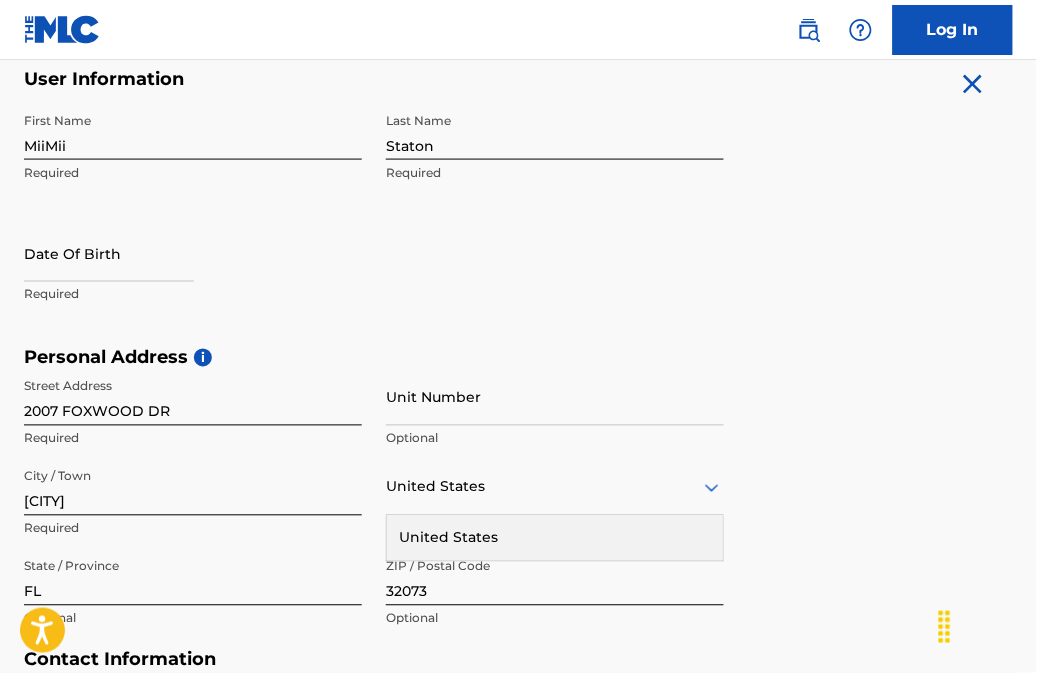 click at bounding box center [109, 253] 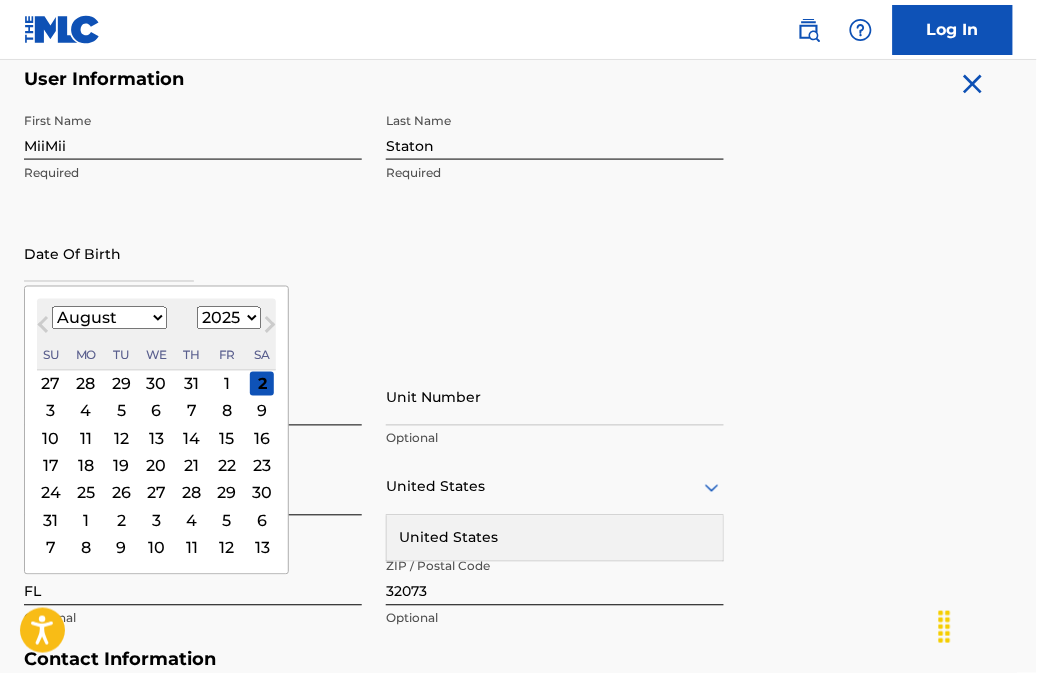 type on "12/13/1973" 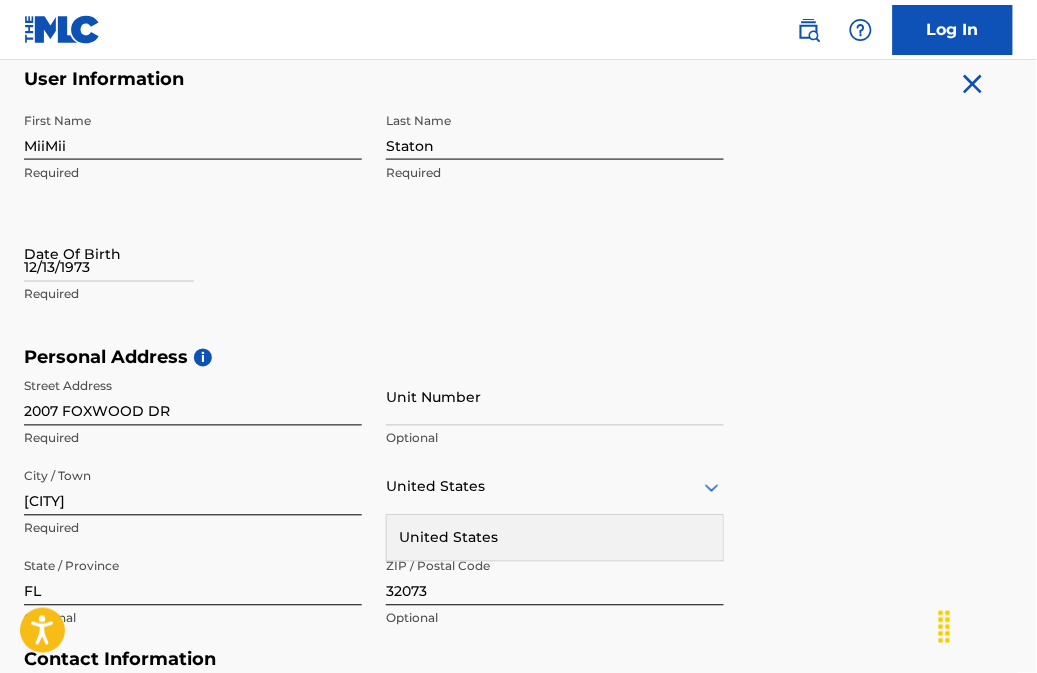 click on "First Name MiiMii Required Last Name Staton Required Date Of Birth 12/13/1973 Required" at bounding box center (374, 225) 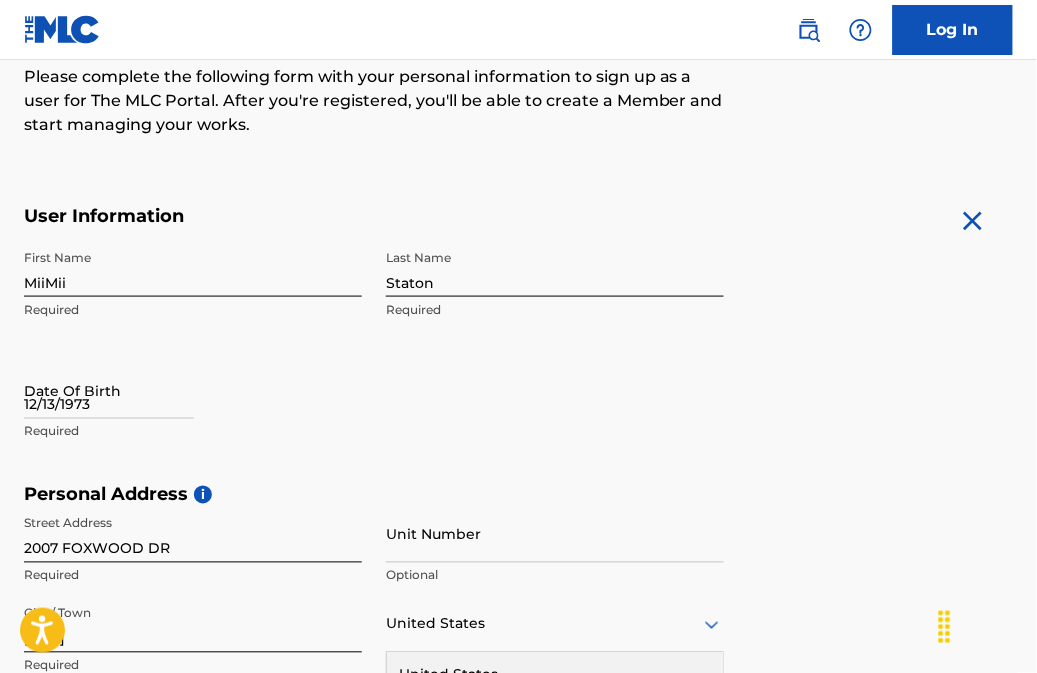 scroll, scrollTop: 267, scrollLeft: 0, axis: vertical 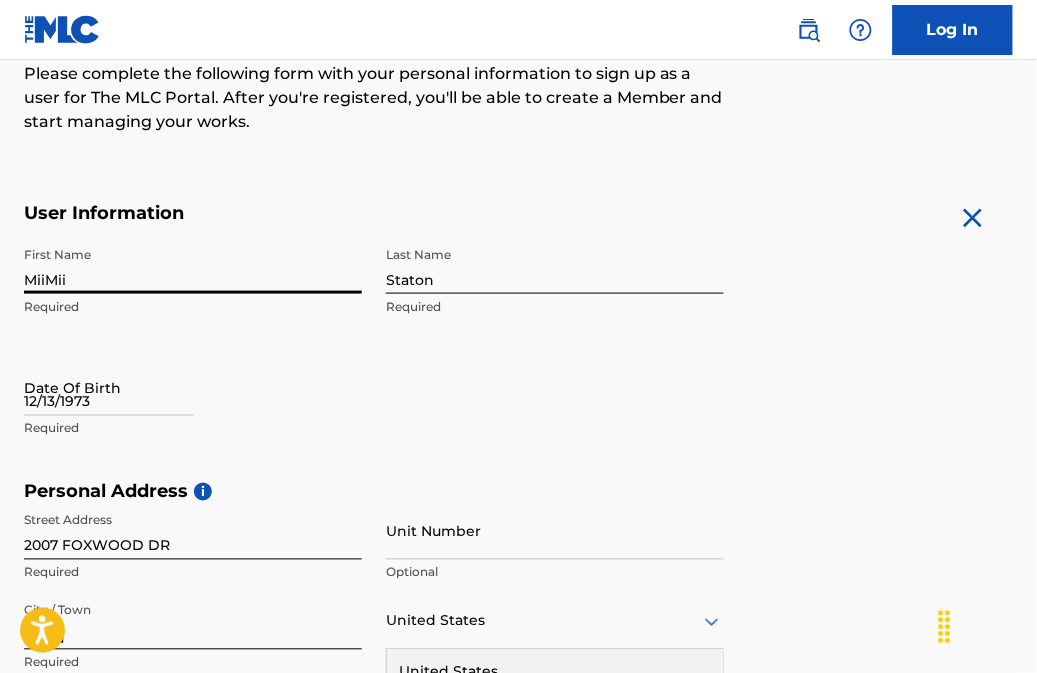 drag, startPoint x: 88, startPoint y: 282, endPoint x: 5, endPoint y: 271, distance: 83.725746 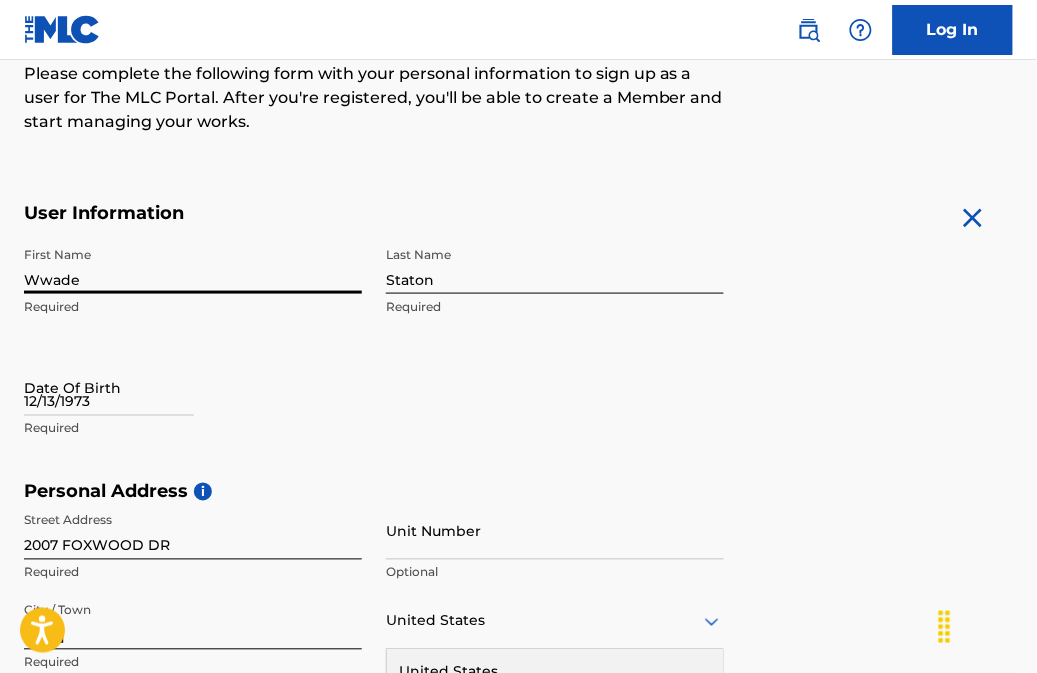 click on "Wwade" at bounding box center [193, 265] 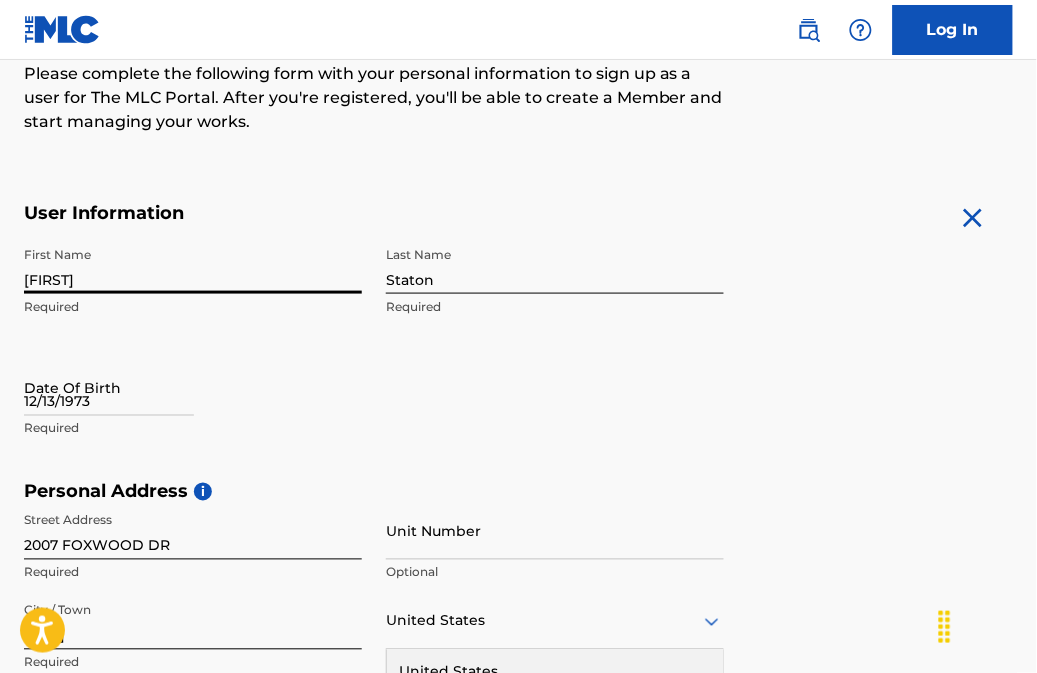 type on "[FIRST]" 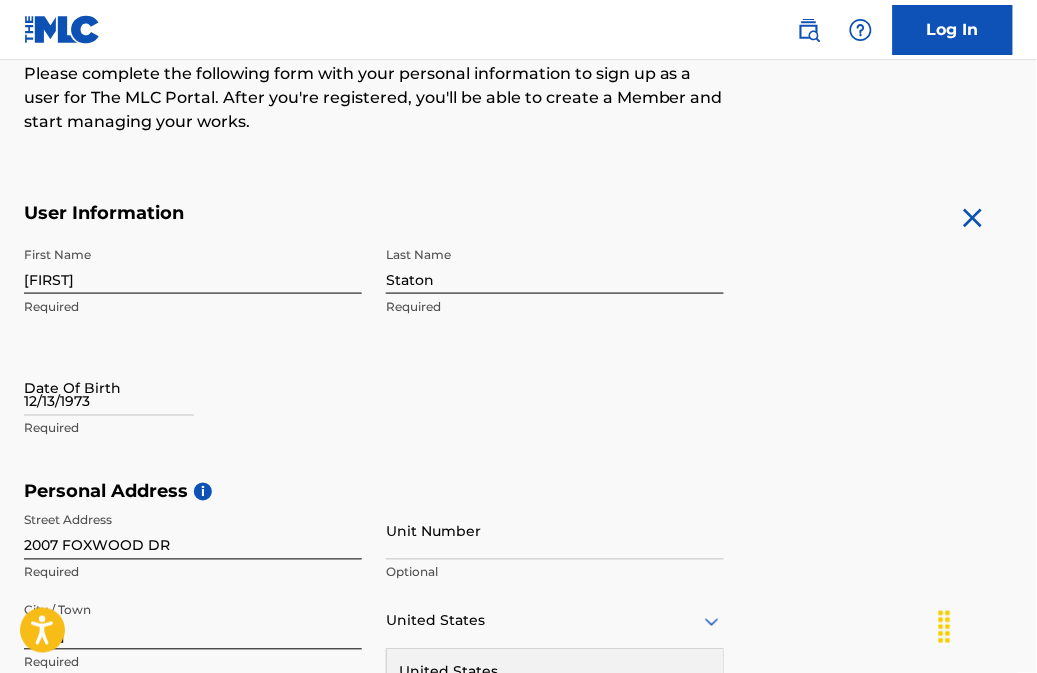 click on "First Name [FIRST] Required Last Name Staton Required Date Of Birth 12/13/1973 Required" at bounding box center (374, 359) 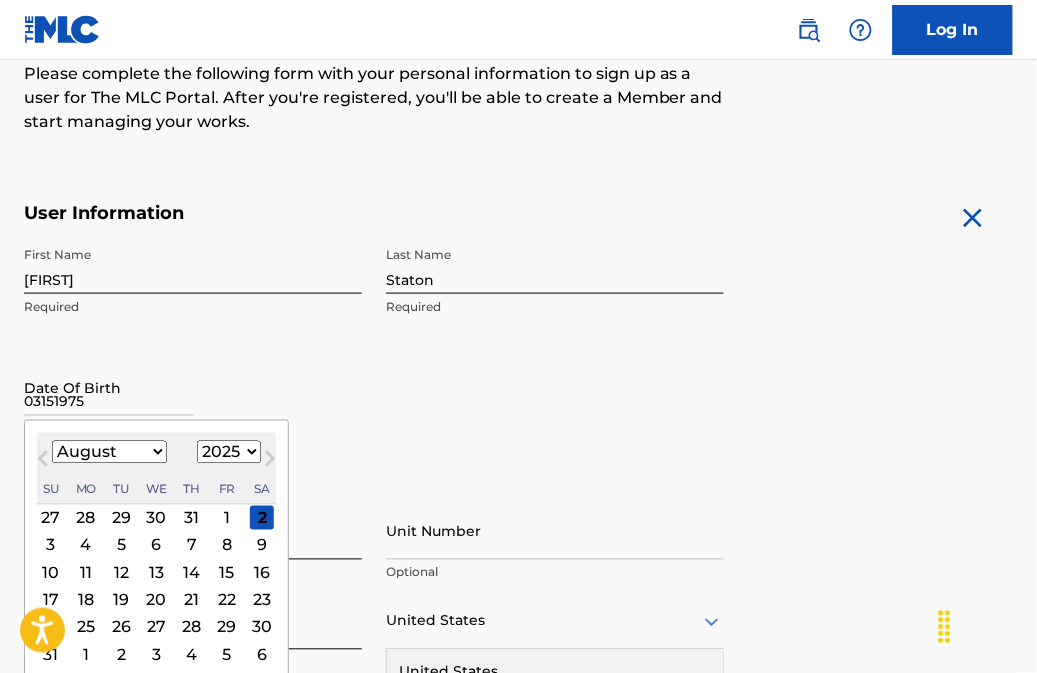click on "03151975" at bounding box center (109, 387) 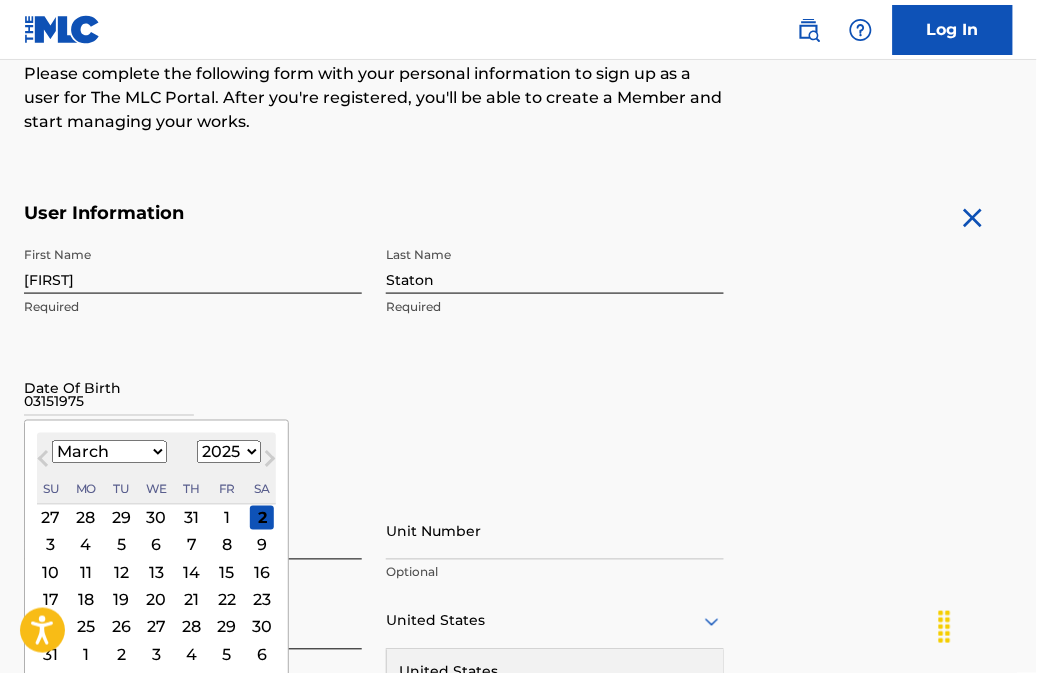 click on "January February March April May June July August September October November December" at bounding box center [109, 452] 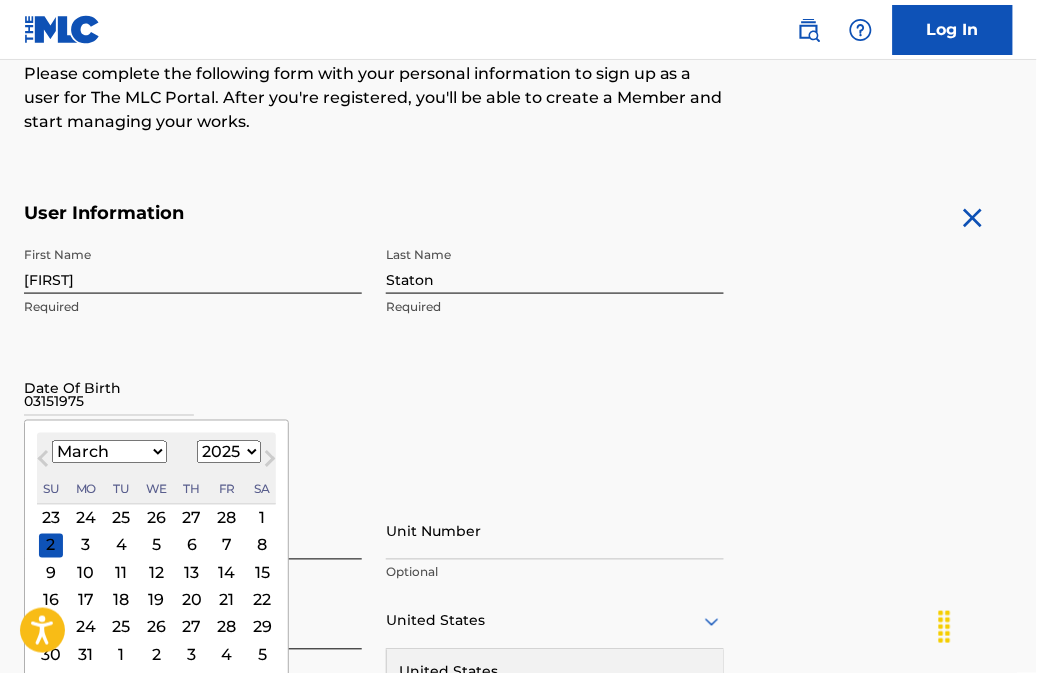 click on "1899 1900 1901 1902 1903 1904 1905 1906 1907 1908 1909 1910 1911 1912 1913 1914 1915 1916 1917 1918 1919 1920 1921 1922 1923 1924 1925 1926 1927 1928 1929 1930 1931 1932 1933 1934 1935 1936 1937 1938 1939 1940 1941 1942 1943 1944 1945 1946 1947 1948 1949 1950 1951 1952 1953 1954 1955 1956 1957 1958 1959 1960 1961 1962 1963 1964 1965 1966 1967 1968 1969 1970 1971 1972 1973 1974 1975 1976 1977 1978 1979 1980 1981 1982 1983 1984 1985 1986 1987 1988 1989 1990 1991 1992 1993 1994 1995 1996 1997 1998 1999 2000 2001 2002 2003 2004 2005 2006 2007 2008 2009 2010 2011 2012 2013 2014 2015 2016 2017 2018 2019 2020 2021 2022 2023 2024 2025 2026 2027 2028 2029 2030 2031 2032 2033 2034 2035 2036 2037 2038 2039 2040 2041 2042 2043 2044 2045 2046 2047 2048 2049 2050 2051 2052 2053 2054 2055 2056 2057 2058 2059 2060 2061 2062 2063 2064 2065 2066 2067 2068 2069 2070 2071 2072 2073 2074 2075 2076 2077 2078 2079 2080 2081 2082 2083 2084 2085 2086 2087 2088 2089 2090 2091 2092 2093 2094 2095 2096 2097 2098 2099 2100" at bounding box center (229, 452) 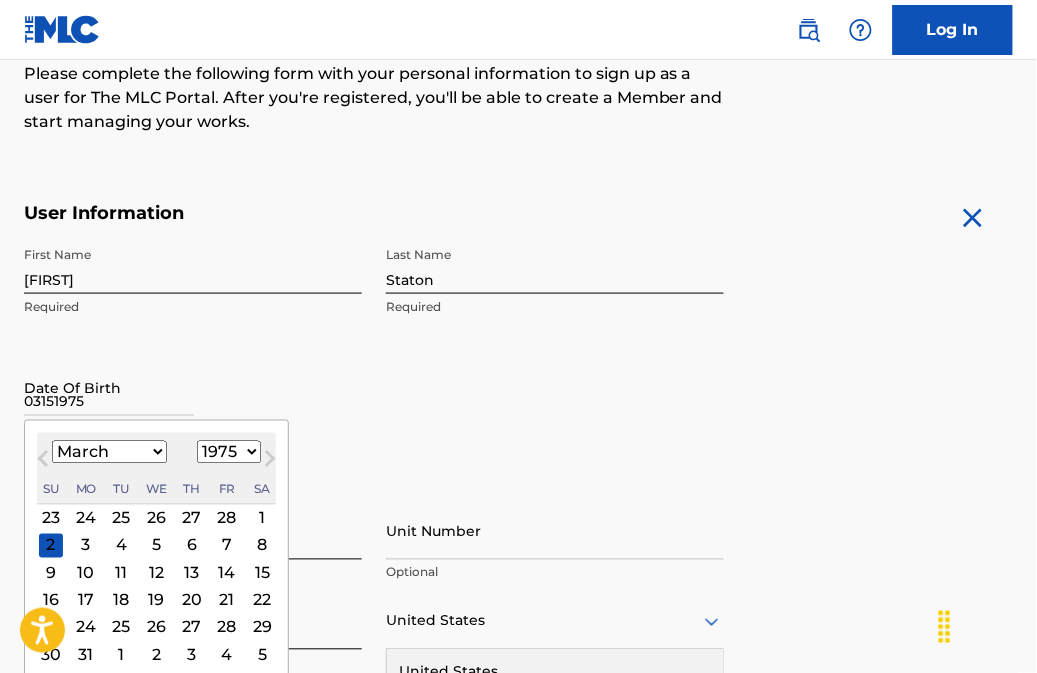 click on "1899 1900 1901 1902 1903 1904 1905 1906 1907 1908 1909 1910 1911 1912 1913 1914 1915 1916 1917 1918 1919 1920 1921 1922 1923 1924 1925 1926 1927 1928 1929 1930 1931 1932 1933 1934 1935 1936 1937 1938 1939 1940 1941 1942 1943 1944 1945 1946 1947 1948 1949 1950 1951 1952 1953 1954 1955 1956 1957 1958 1959 1960 1961 1962 1963 1964 1965 1966 1967 1968 1969 1970 1971 1972 1973 1974 1975 1976 1977 1978 1979 1980 1981 1982 1983 1984 1985 1986 1987 1988 1989 1990 1991 1992 1993 1994 1995 1996 1997 1998 1999 2000 2001 2002 2003 2004 2005 2006 2007 2008 2009 2010 2011 2012 2013 2014 2015 2016 2017 2018 2019 2020 2021 2022 2023 2024 2025 2026 2027 2028 2029 2030 2031 2032 2033 2034 2035 2036 2037 2038 2039 2040 2041 2042 2043 2044 2045 2046 2047 2048 2049 2050 2051 2052 2053 2054 2055 2056 2057 2058 2059 2060 2061 2062 2063 2064 2065 2066 2067 2068 2069 2070 2071 2072 2073 2074 2075 2076 2077 2078 2079 2080 2081 2082 2083 2084 2085 2086 2087 2088 2089 2090 2091 2092 2093 2094 2095 2096 2097 2098 2099 2100" at bounding box center [229, 452] 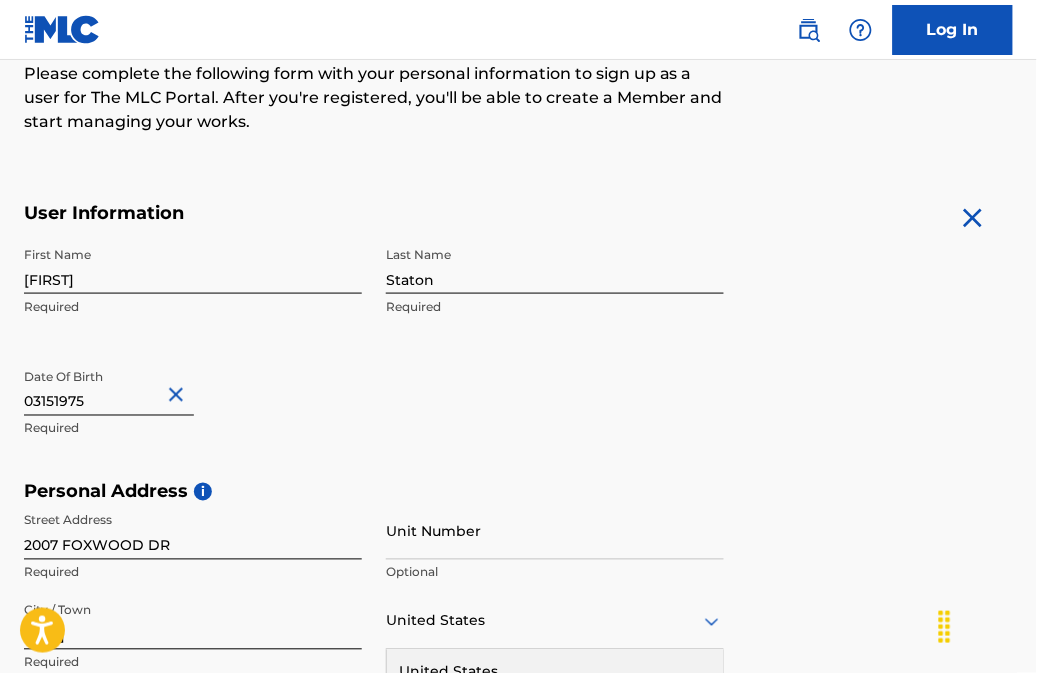 click on "User Information First Name [FIRST] Required Last Name Staton Required Date Of Birth 03151975 Required Personal Address i Street Address 2007 FOXWOOD DR Required Unit Number Optional City / Town [CITY] Required United States United States Required State / Province [STATE] Optional ZIP / Postal Code 32073 Optional Contact Information Phone Number 1 US, CA +1 DZ +213 AI +1264 AG +1268 AU +61 BS +1242 BB +1246 BZ +501 BM +1441 BO +591 KY +1345 DM +1767 DO +1809 ER +291 ET +251 GA +241 GD +1473 IN +91 JM +1876 JP +81 LV +371 LB +961 LR +231 LY +218 MG +261 FM +691 ME, RS +381 MS +1664 MA, EH +212 NL +31 PE +51 PT +351 KN +1869 LC +1758 VC +1784 SN +221 SK +421 CH +41 TT +1868 TN +216 TC +1649 AE +971 VG +1284 WF +681 Country Required 215 Area 3173825 Number Required Email Address miimiiphilly@yahoo.com Required Accept Terms of Use Accept Privacy Policy Enroll in marketing communications Sign up" at bounding box center [518, 645] 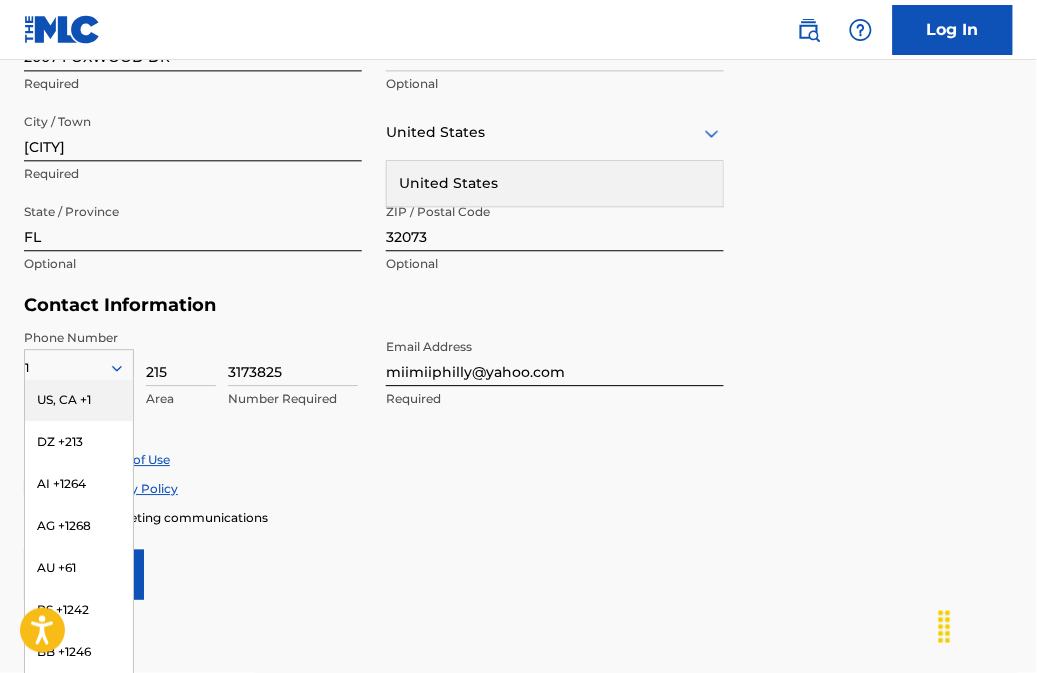 scroll, scrollTop: 801, scrollLeft: 0, axis: vertical 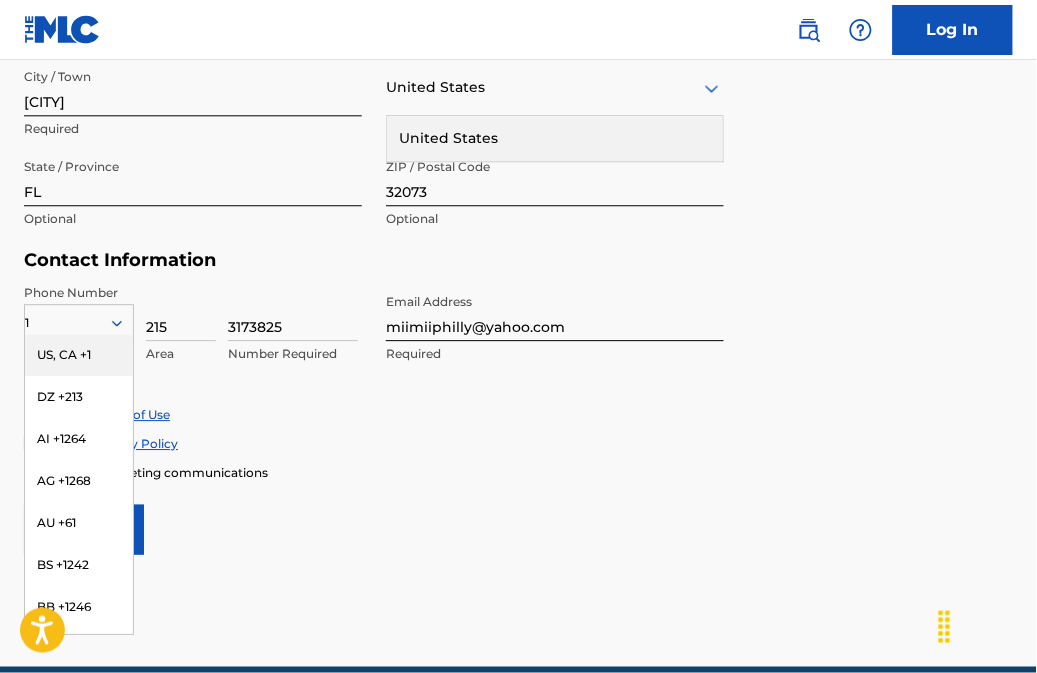 drag, startPoint x: 172, startPoint y: 326, endPoint x: 78, endPoint y: 315, distance: 94.641426 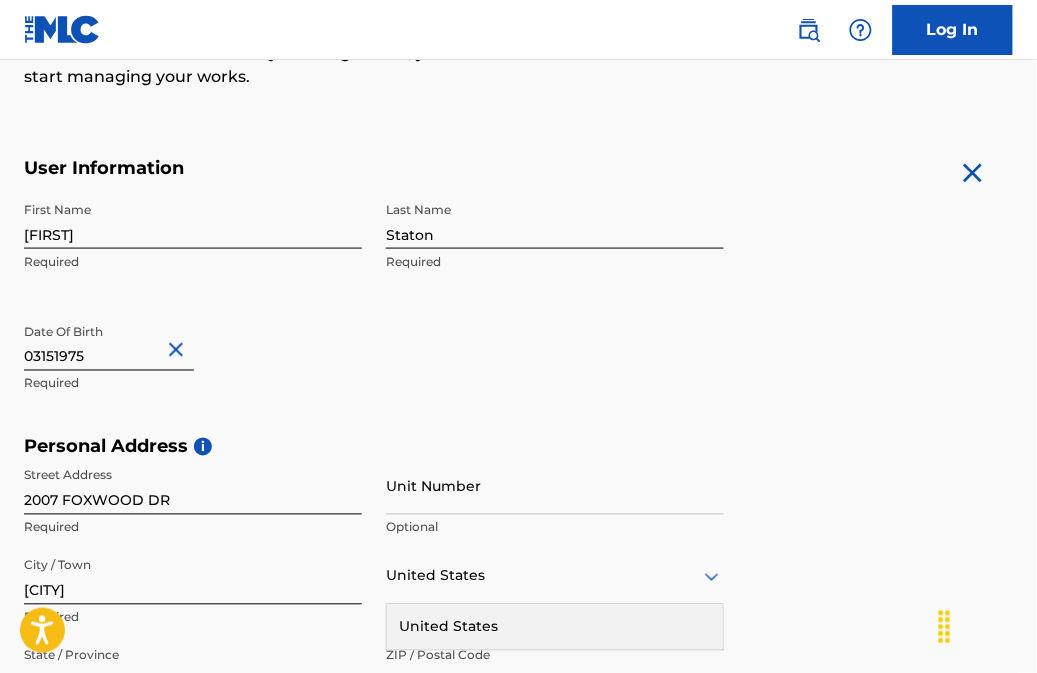 scroll, scrollTop: 267, scrollLeft: 0, axis: vertical 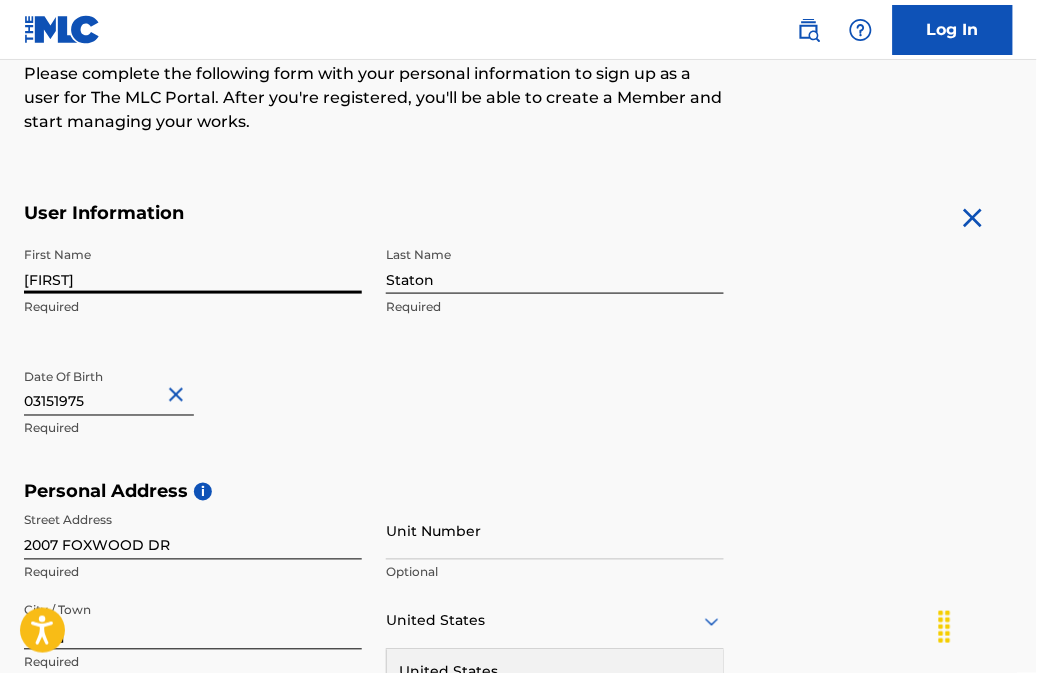 drag, startPoint x: 100, startPoint y: 287, endPoint x: 5, endPoint y: 287, distance: 95 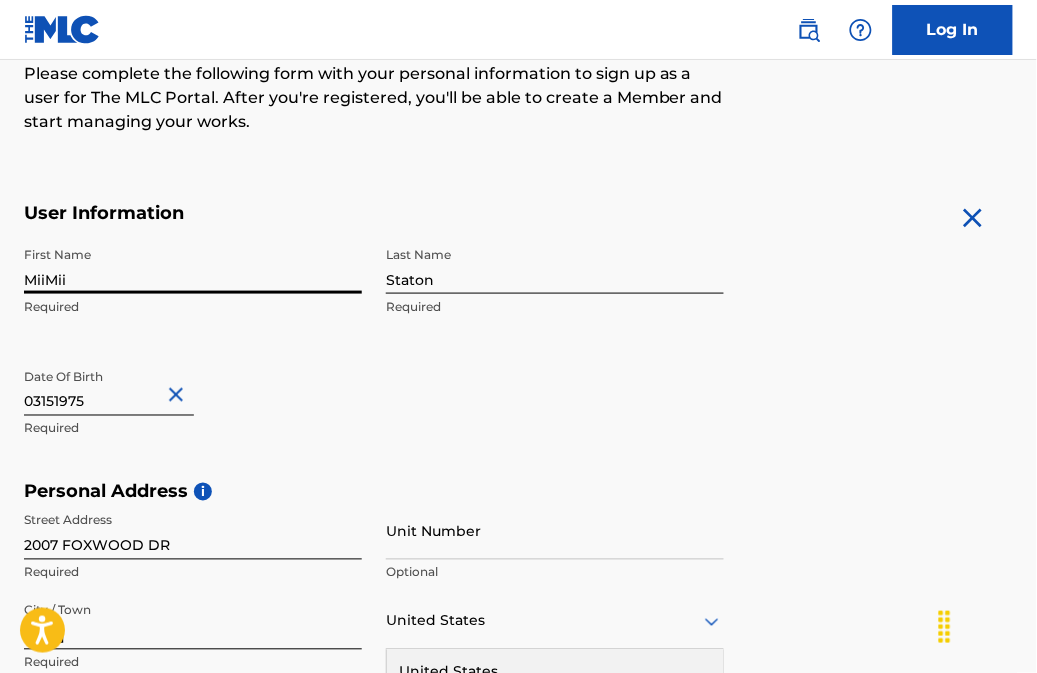type on "MiiMii" 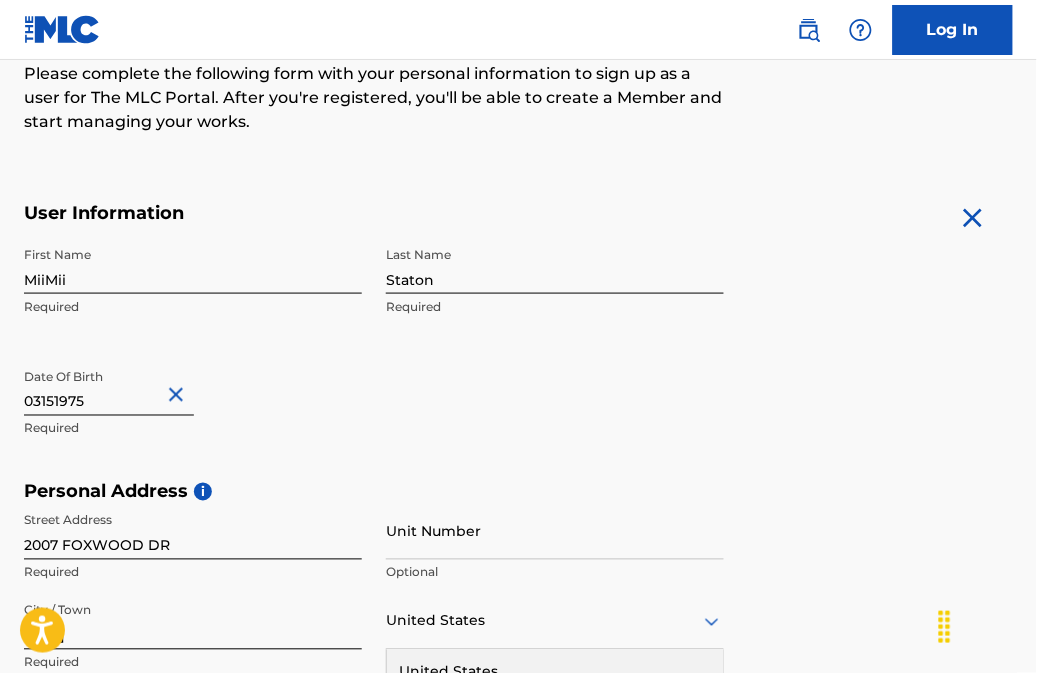 click on "User Information First Name MiiMii Required Last Name Staton Required Date Of Birth 03151975 Required Personal Address i Street Address 2007 FOXWOOD DR Required Unit Number Optional City / Town [CITY] Required United States United States Required State / Province [STATE] Optional ZIP / Postal Code 32073 Optional Contact Information Phone Number 1 US, CA +1 DZ +213 AI +1264 AG +1268 AU +61 BS +1242 BB +1246 BZ +501 BM +1441 BO +591 KY +1345 DM +1767 DO +1809 ER +291 ET +251 GA +241 GD +1473 IN +91 JM +1876 JP +81 LV +371 LB +961 LR +231 LY +218 MG +261 FM +691 ME, RS +381 MS +1664 MA, EH +212 NL +31 PE +51 PT +351 KN +1869 LC +1758 VC +1784 SN +221 SK +421 CH +41 TT +1868 TN +216 TC +1649 AE +971 VG +1284 WF +681 Country Required 215 Area 3173825 Number Required Email Address miimiiphilly@yahoo.com Required Accept Terms of Use Accept Privacy Policy Enroll in marketing communications Sign up" at bounding box center [518, 645] 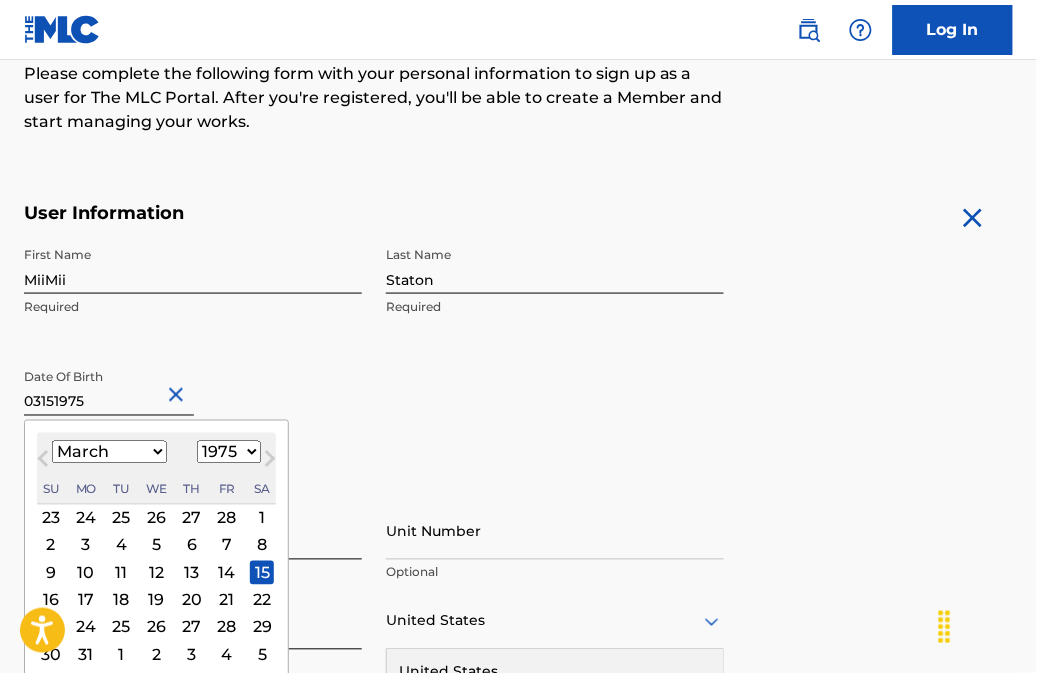 click on "03151975" at bounding box center [109, 387] 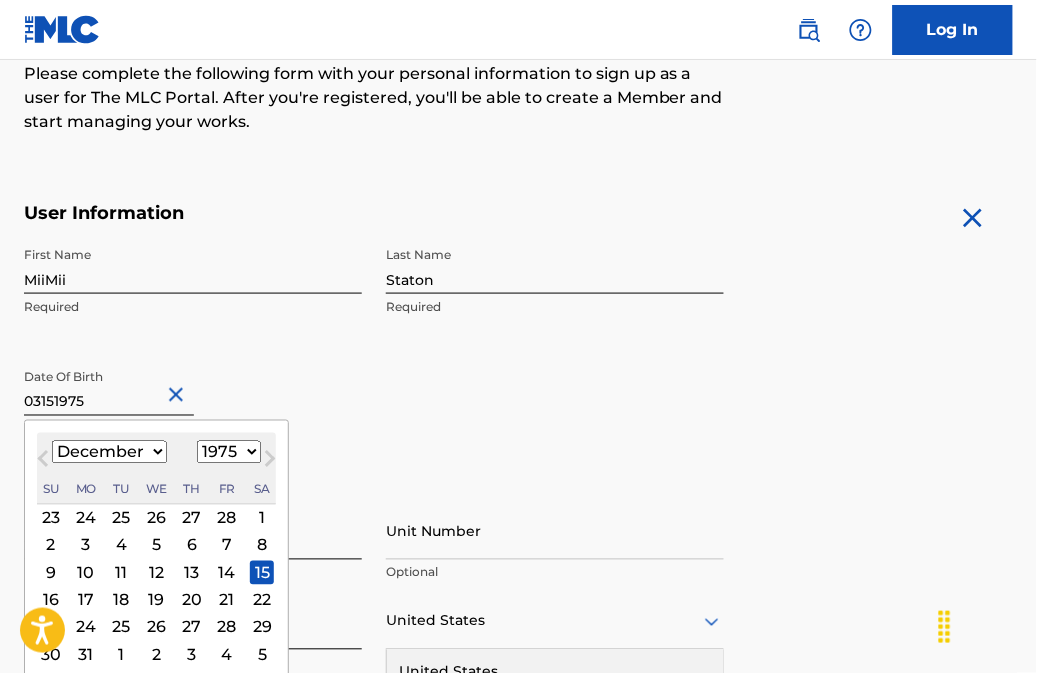 click on "January February March April May June July August September October November December" at bounding box center [109, 452] 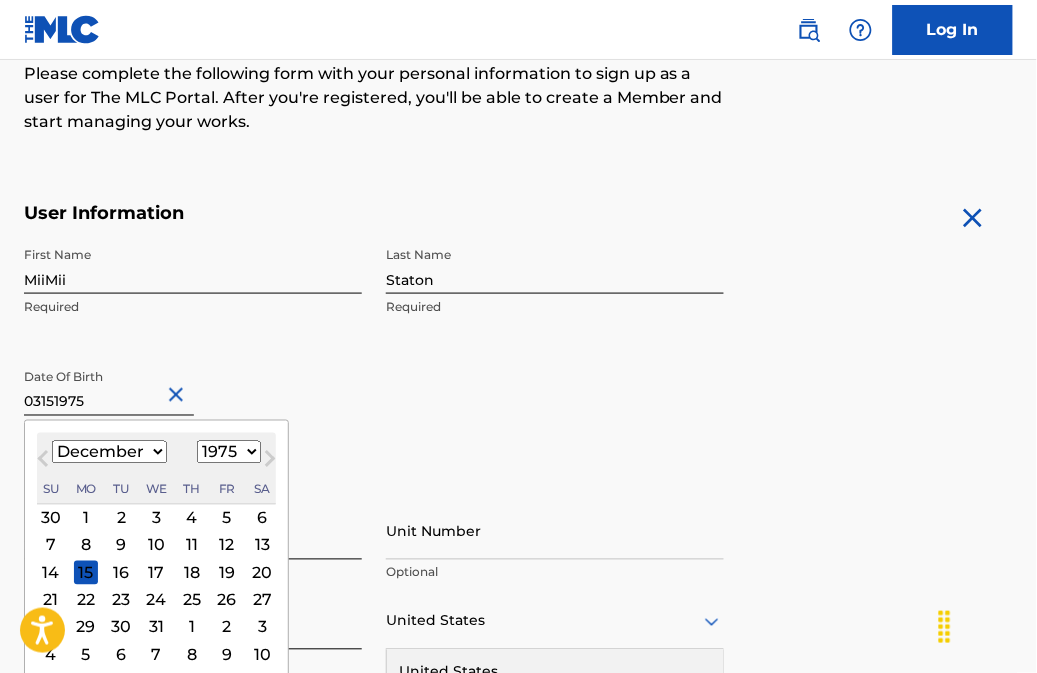 click on "1899 1900 1901 1902 1903 1904 1905 1906 1907 1908 1909 1910 1911 1912 1913 1914 1915 1916 1917 1918 1919 1920 1921 1922 1923 1924 1925 1926 1927 1928 1929 1930 1931 1932 1933 1934 1935 1936 1937 1938 1939 1940 1941 1942 1943 1944 1945 1946 1947 1948 1949 1950 1951 1952 1953 1954 1955 1956 1957 1958 1959 1960 1961 1962 1963 1964 1965 1966 1967 1968 1969 1970 1971 1972 1973 1974 1975 1976 1977 1978 1979 1980 1981 1982 1983 1984 1985 1986 1987 1988 1989 1990 1991 1992 1993 1994 1995 1996 1997 1998 1999 2000 2001 2002 2003 2004 2005 2006 2007 2008 2009 2010 2011 2012 2013 2014 2015 2016 2017 2018 2019 2020 2021 2022 2023 2024 2025 2026 2027 2028 2029 2030 2031 2032 2033 2034 2035 2036 2037 2038 2039 2040 2041 2042 2043 2044 2045 2046 2047 2048 2049 2050 2051 2052 2053 2054 2055 2056 2057 2058 2059 2060 2061 2062 2063 2064 2065 2066 2067 2068 2069 2070 2071 2072 2073 2074 2075 2076 2077 2078 2079 2080 2081 2082 2083 2084 2085 2086 2087 2088 2089 2090 2091 2092 2093 2094 2095 2096 2097 2098 2099 2100" at bounding box center [229, 452] 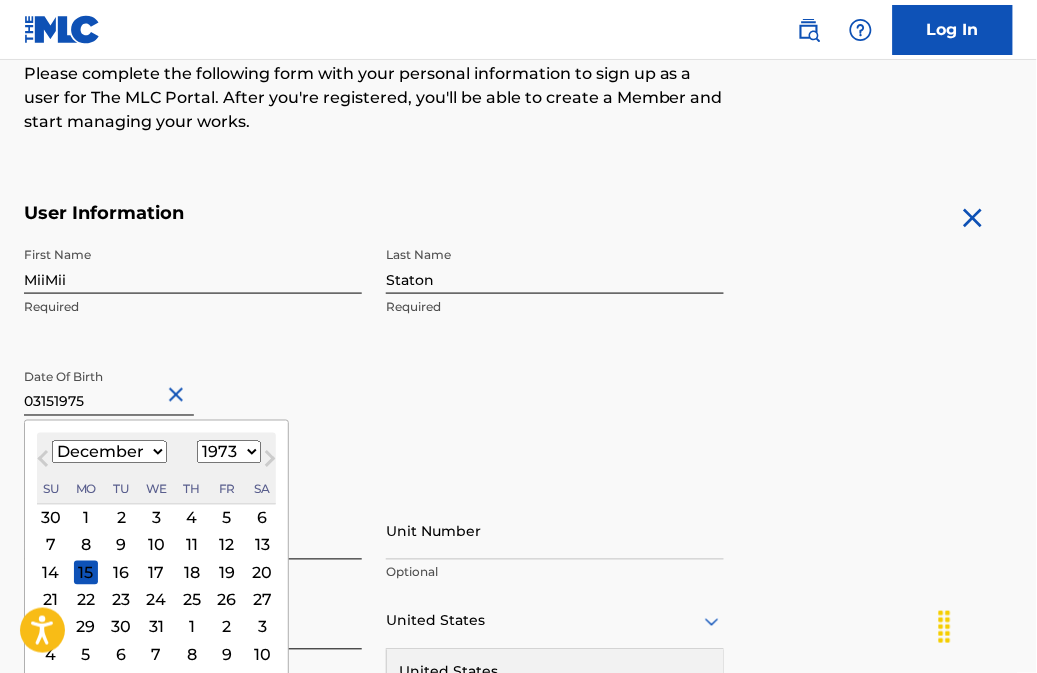 click on "1899 1900 1901 1902 1903 1904 1905 1906 1907 1908 1909 1910 1911 1912 1913 1914 1915 1916 1917 1918 1919 1920 1921 1922 1923 1924 1925 1926 1927 1928 1929 1930 1931 1932 1933 1934 1935 1936 1937 1938 1939 1940 1941 1942 1943 1944 1945 1946 1947 1948 1949 1950 1951 1952 1953 1954 1955 1956 1957 1958 1959 1960 1961 1962 1963 1964 1965 1966 1967 1968 1969 1970 1971 1972 1973 1974 1975 1976 1977 1978 1979 1980 1981 1982 1983 1984 1985 1986 1987 1988 1989 1990 1991 1992 1993 1994 1995 1996 1997 1998 1999 2000 2001 2002 2003 2004 2005 2006 2007 2008 2009 2010 2011 2012 2013 2014 2015 2016 2017 2018 2019 2020 2021 2022 2023 2024 2025 2026 2027 2028 2029 2030 2031 2032 2033 2034 2035 2036 2037 2038 2039 2040 2041 2042 2043 2044 2045 2046 2047 2048 2049 2050 2051 2052 2053 2054 2055 2056 2057 2058 2059 2060 2061 2062 2063 2064 2065 2066 2067 2068 2069 2070 2071 2072 2073 2074 2075 2076 2077 2078 2079 2080 2081 2082 2083 2084 2085 2086 2087 2088 2089 2090 2091 2092 2093 2094 2095 2096 2097 2098 2099 2100" at bounding box center [229, 452] 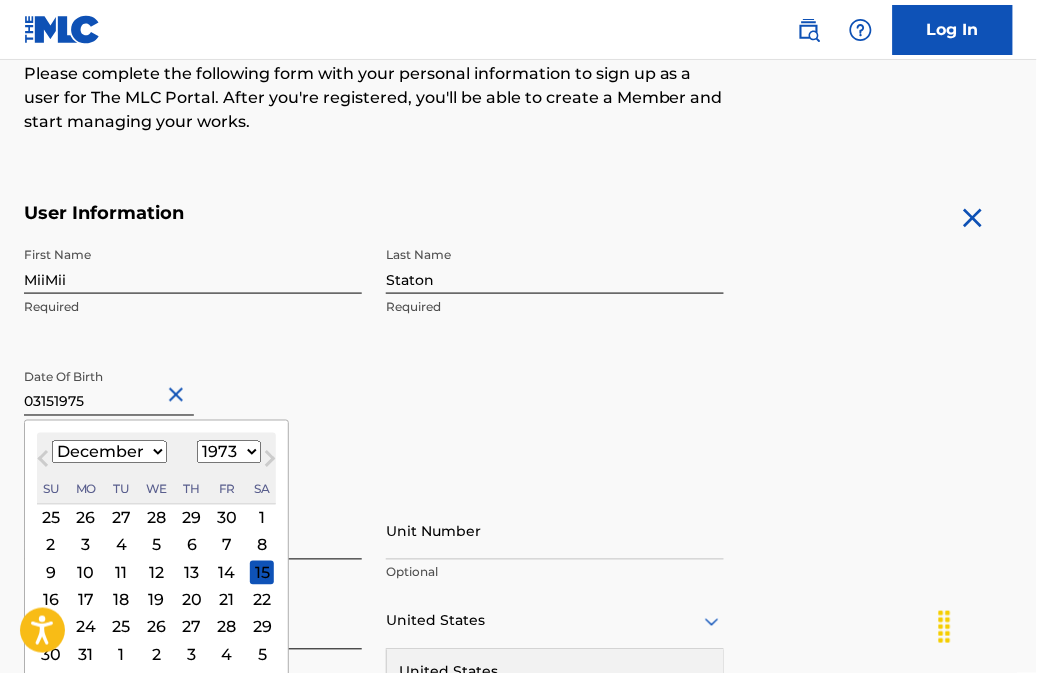 click on "13" at bounding box center (192, 573) 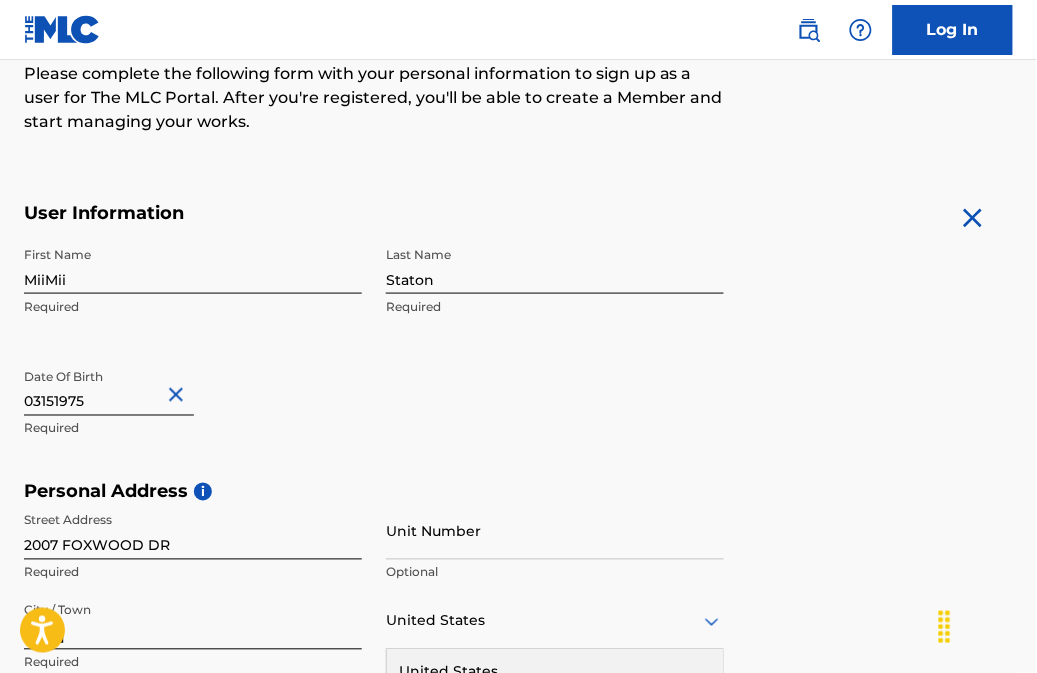 click on "First Name MiiMii Required Last Name Staton Required Date Of Birth 03151975 Required" at bounding box center [374, 359] 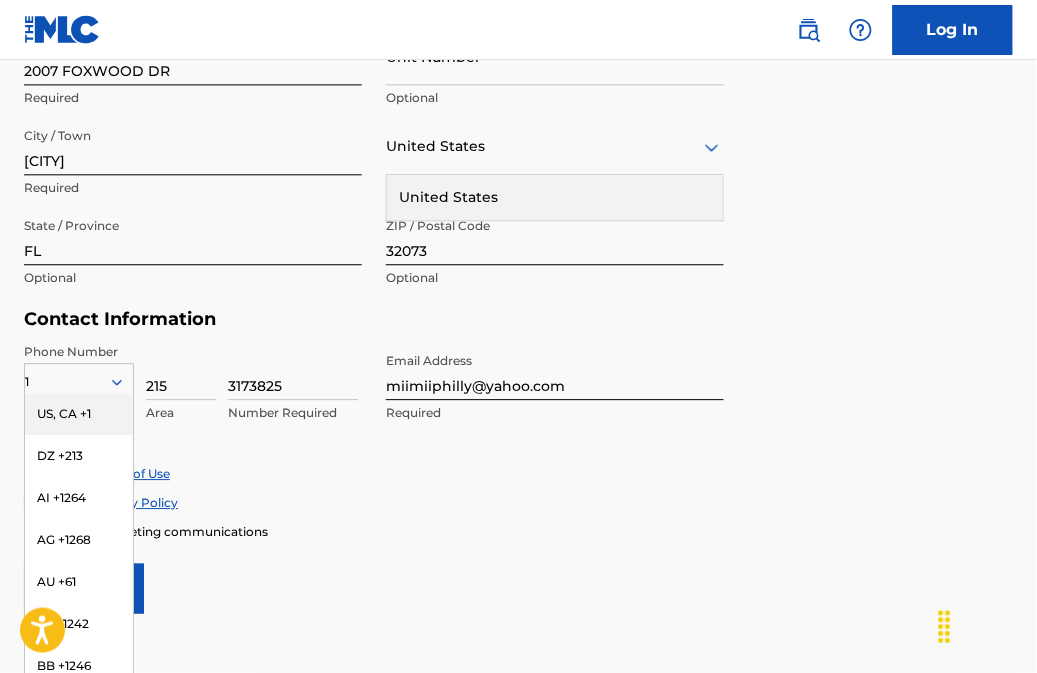 scroll, scrollTop: 756, scrollLeft: 0, axis: vertical 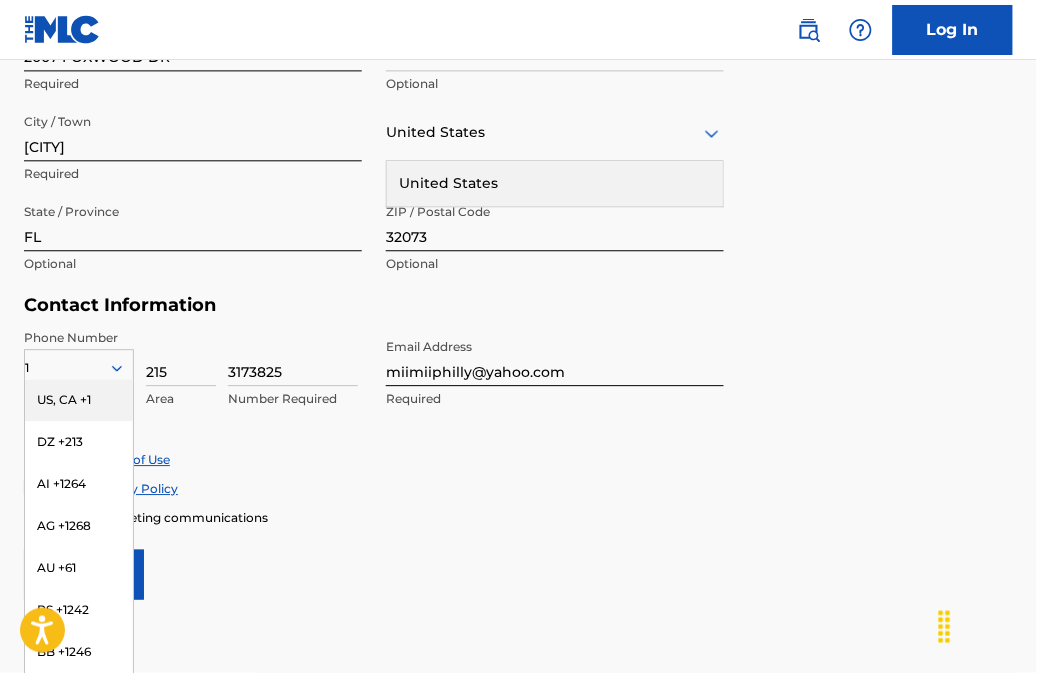 click on "US, CA +1" at bounding box center [79, 400] 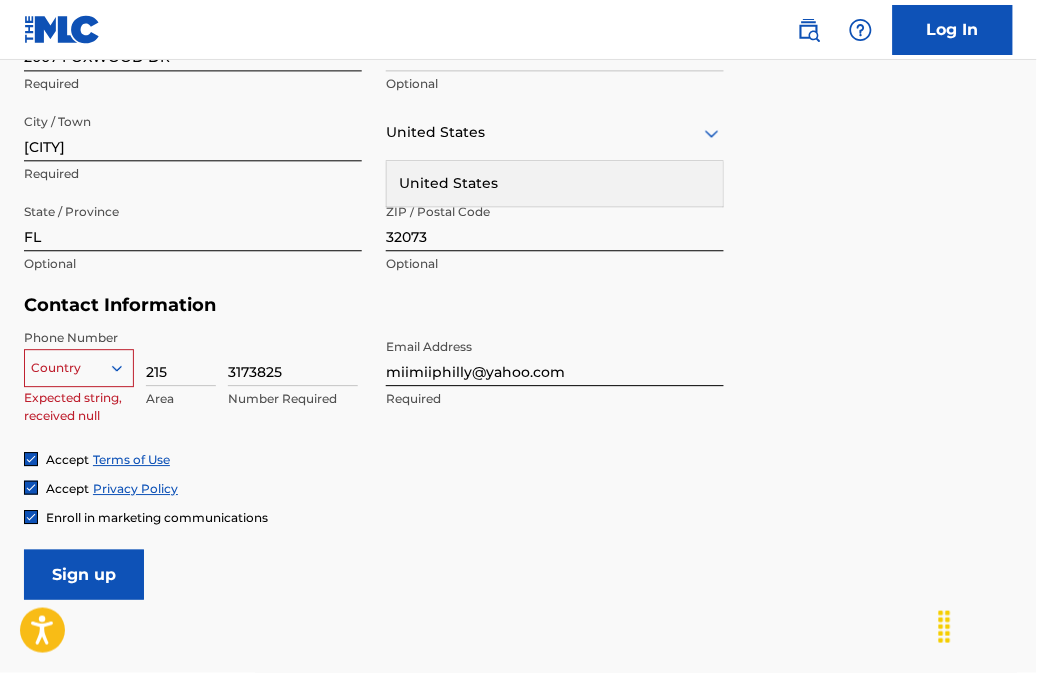 scroll, scrollTop: 762, scrollLeft: 0, axis: vertical 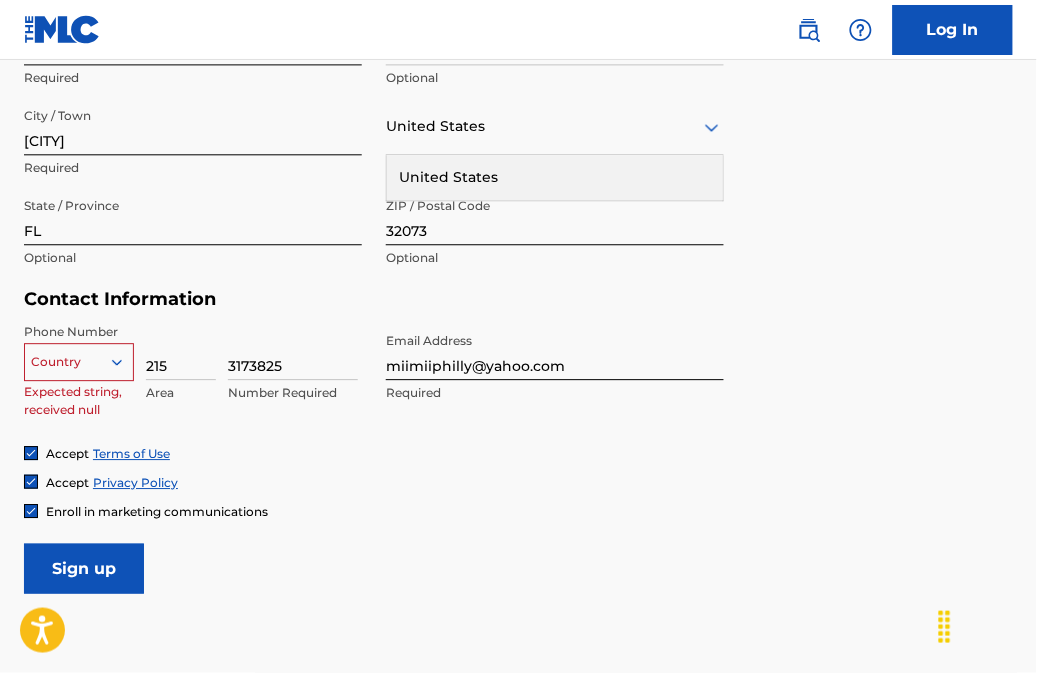 click at bounding box center [79, 362] 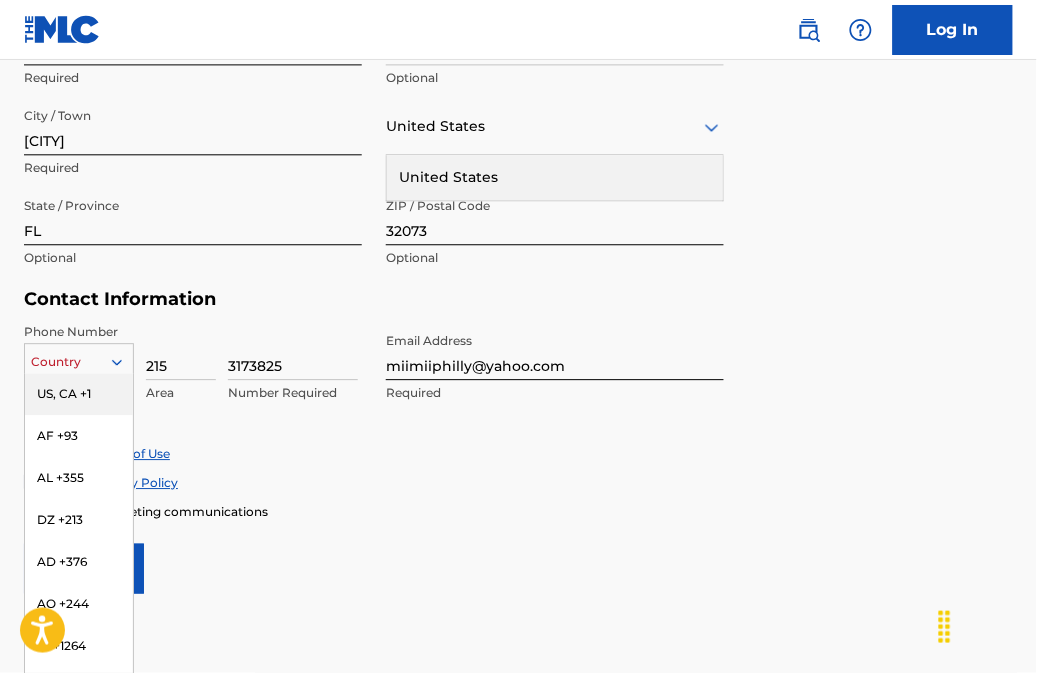 click on "US, CA +1" at bounding box center (79, 394) 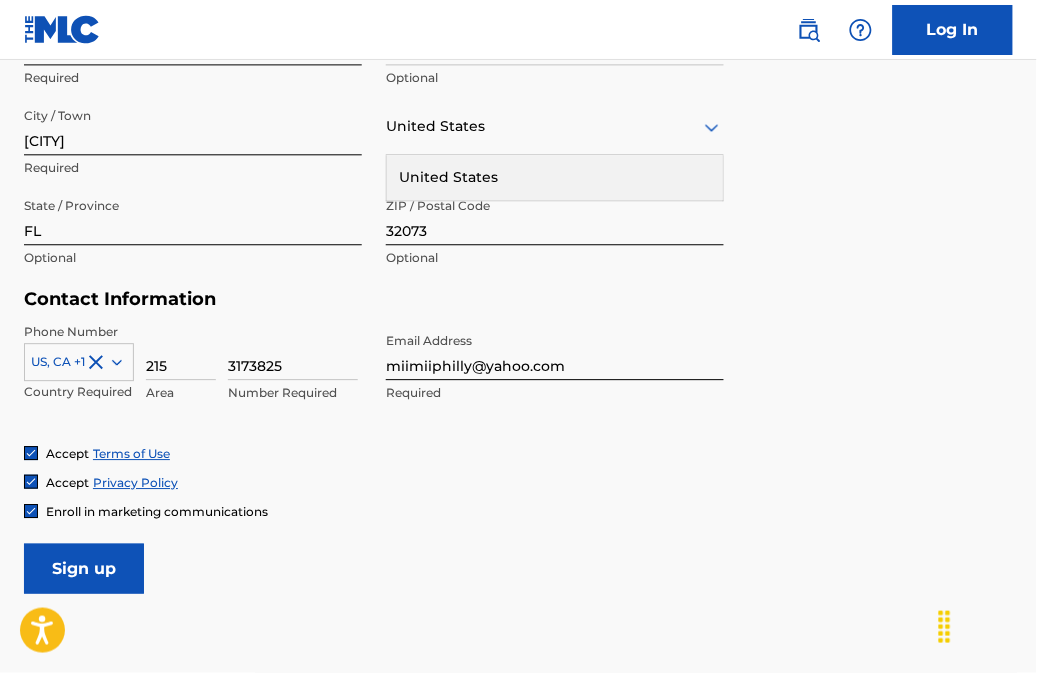 click on "User Information First Name MiiMii Required Last Name Staton Required Date Of Birth 03151975 Required Personal Address i Street Address 2007 FOXWOOD DR Required Unit Number Optional City / Town [CITY] Required United States United States Required State / Province [STATE] Optional ZIP / Postal Code 32073 Optional Contact Information Phone Number US, CA +1 Country Required 215 Area 3173825 Number Required Email Address miimiiphilly@yahoo.com Required Accept Terms of Use Accept Privacy Policy Enroll in marketing communications Sign up" at bounding box center (518, 150) 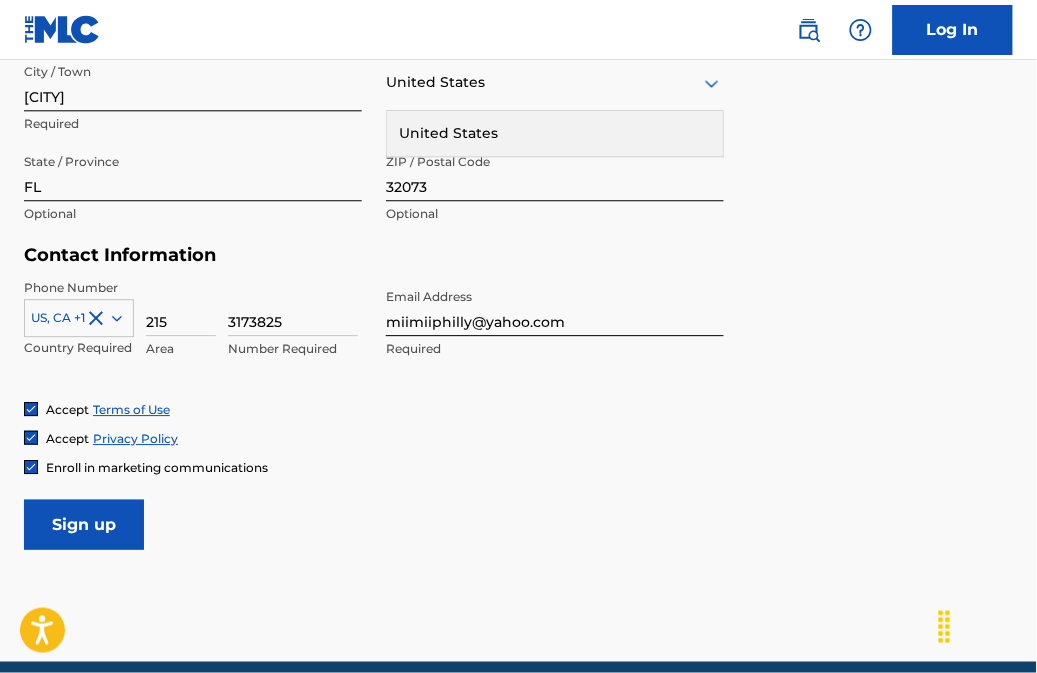 click at bounding box center (31, 467) 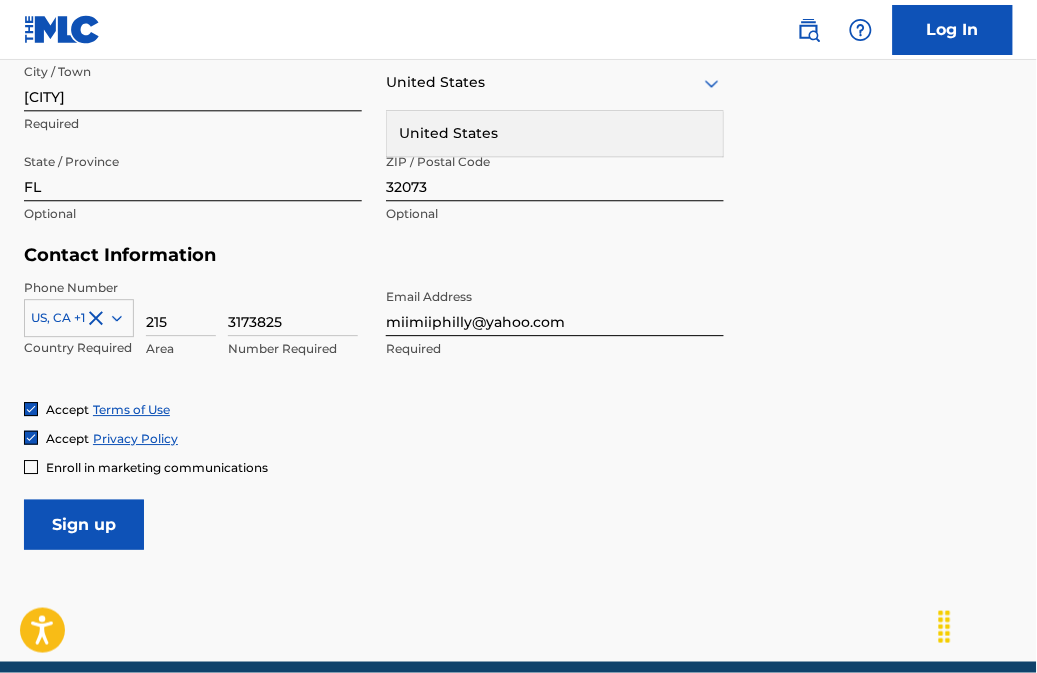click on "Sign up" at bounding box center (84, 525) 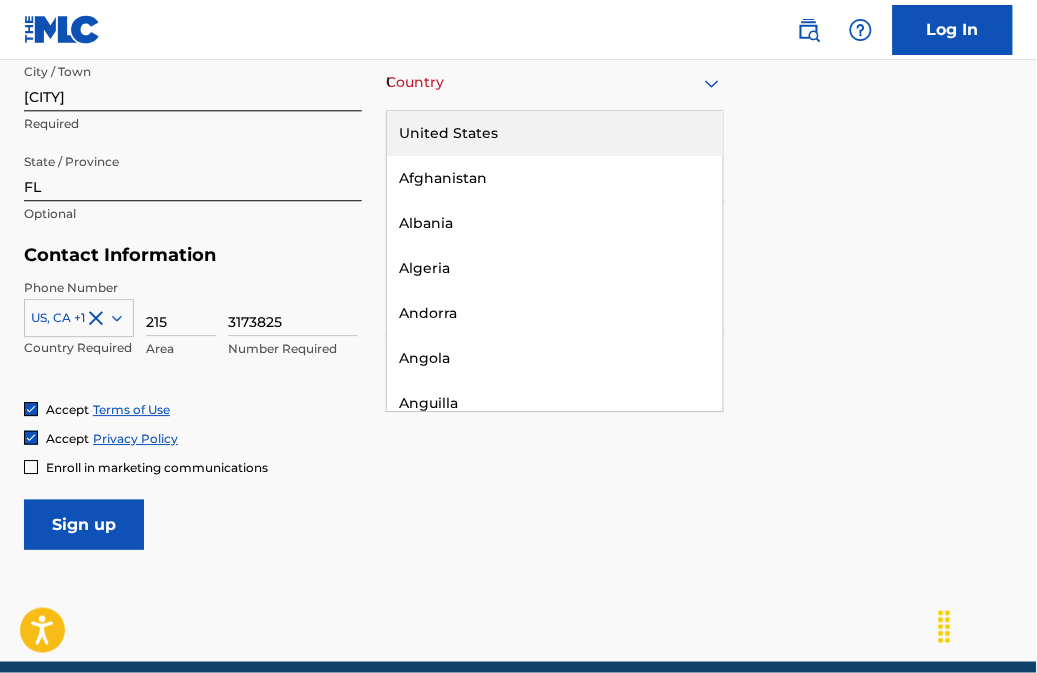 click on "United States" at bounding box center (555, 82) 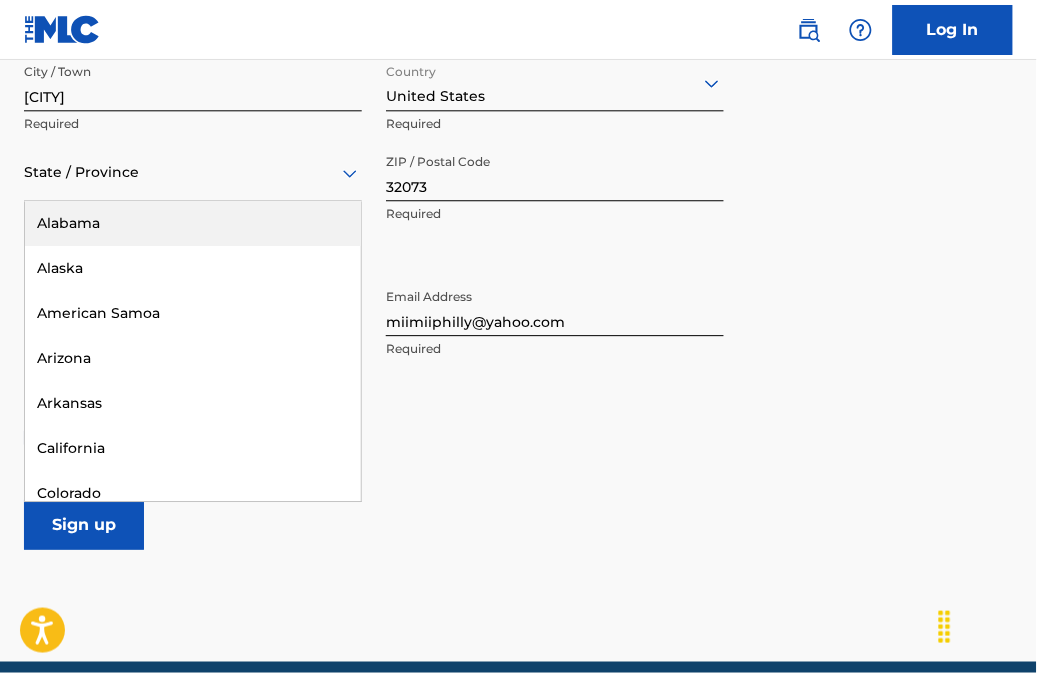 click at bounding box center (193, 172) 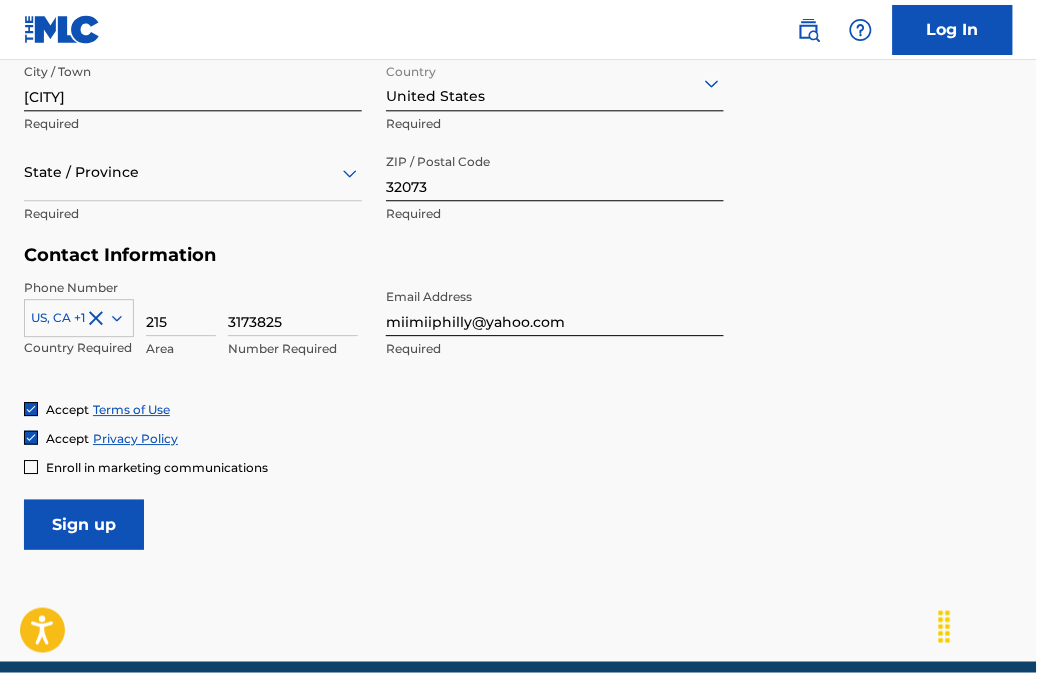 click at bounding box center (193, 172) 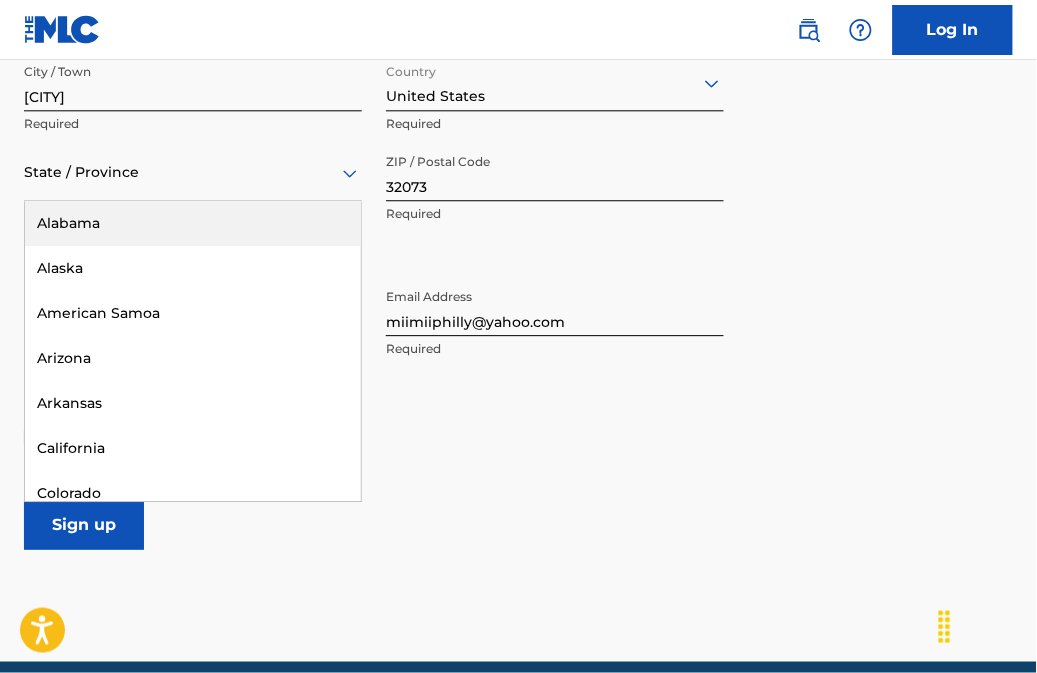 click at bounding box center (193, 172) 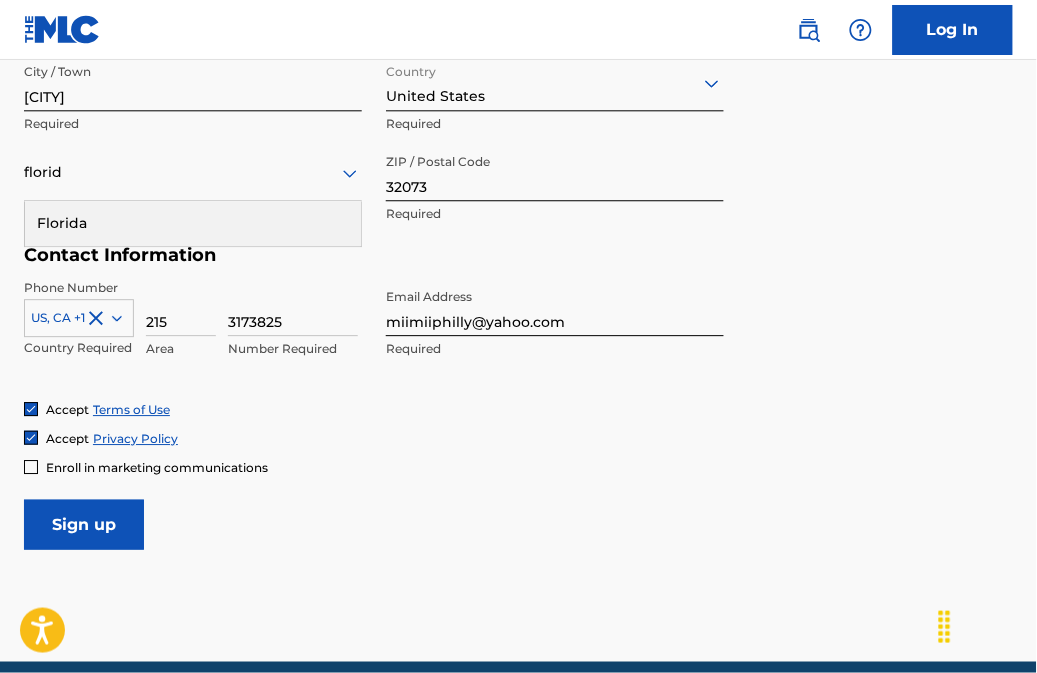 type on "florida" 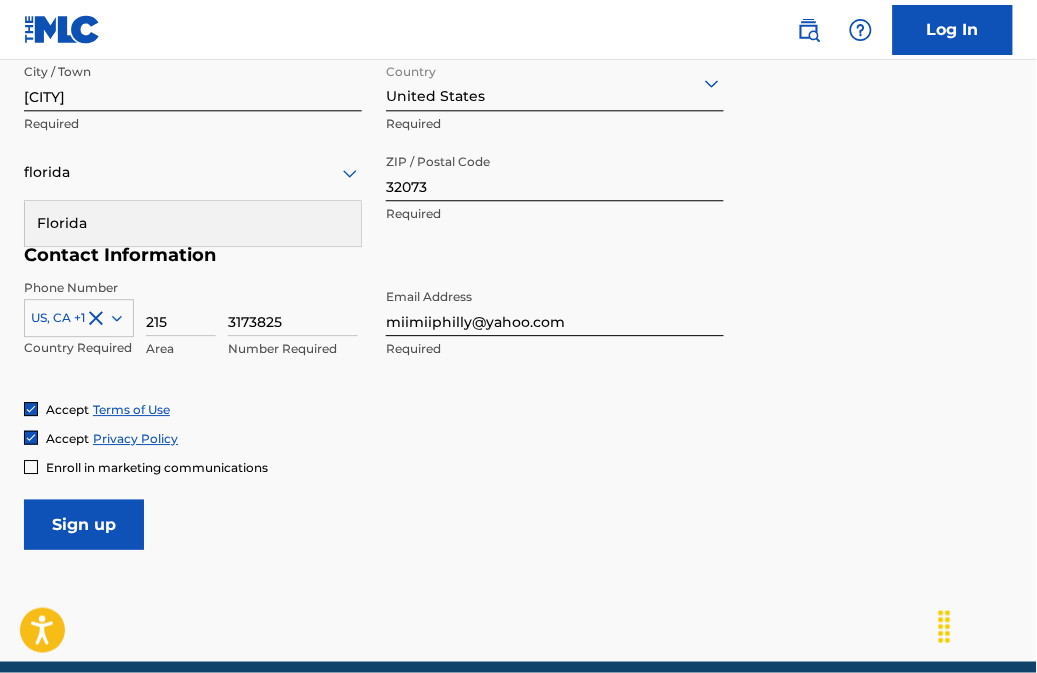 type 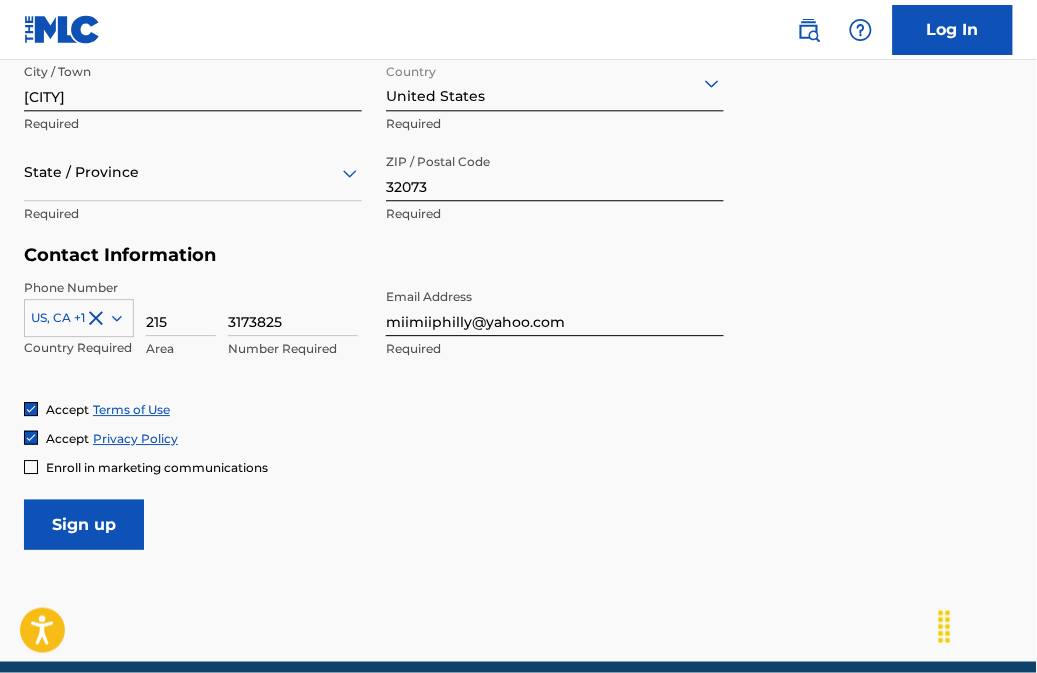 click 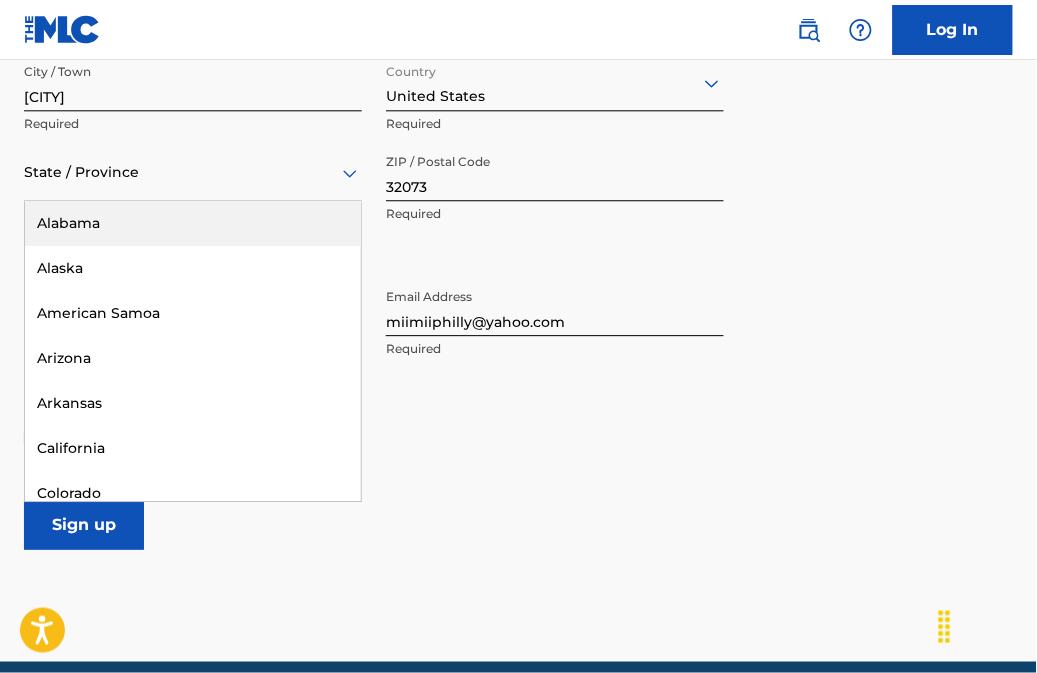 drag, startPoint x: 345, startPoint y: 165, endPoint x: 347, endPoint y: 304, distance: 139.01439 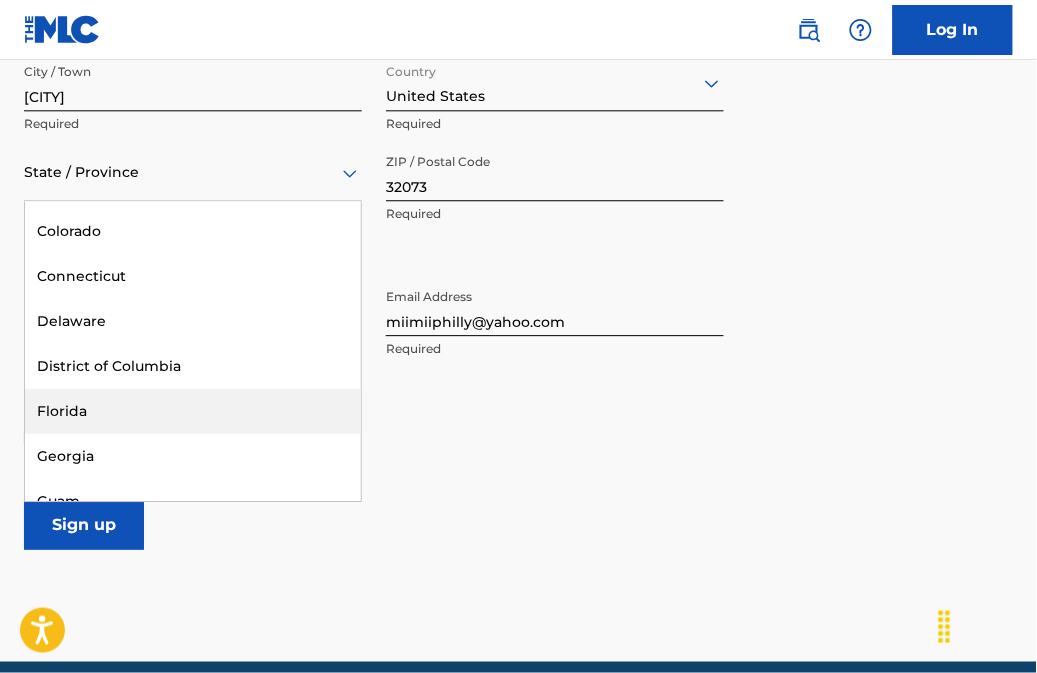 click on "Florida" at bounding box center [193, 411] 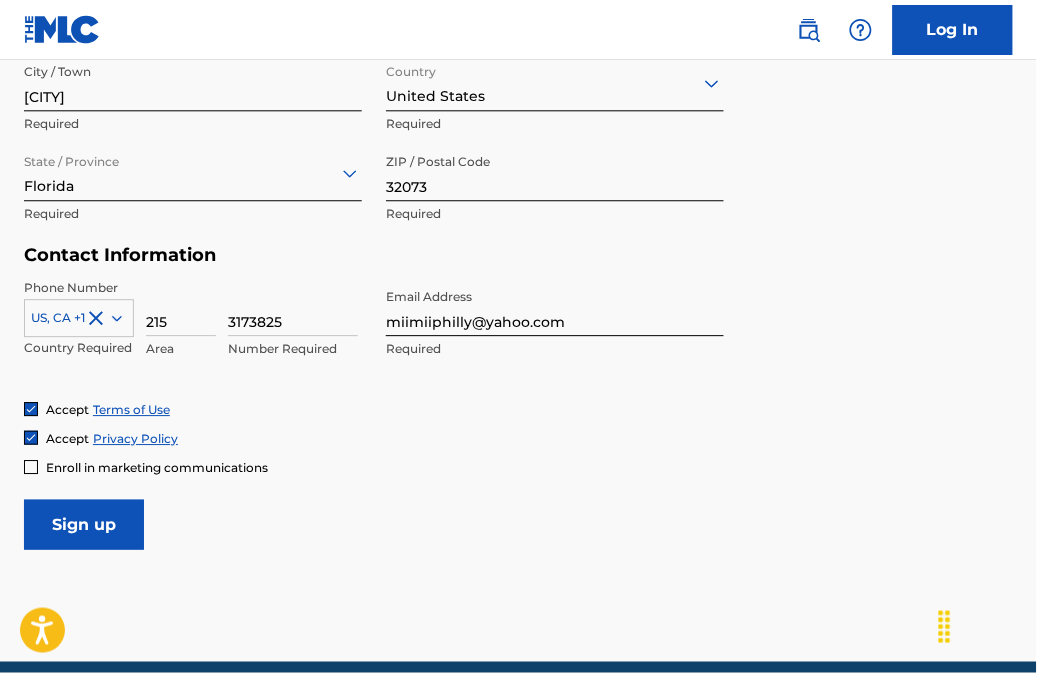 click on "User Information First Name [FIRST] [LAST] Required Last Name Staton Required Date Of Birth 03151975 Required Personal Address i Street Address 2007 FOXWOOD DR Required Unit Number Optional City / Town [CITY] Required Country United States Required State / Province [STATE] Required ZIP / Postal Code 32073 Required Contact Information Phone Number US, CA +1 Country Required 215 Area 3173825 Number Required Email Address miimiiphilly@yahoo.com Required Accept Terms of Use Accept Privacy Policy Enroll in marketing communications Sign up" at bounding box center (518, 106) 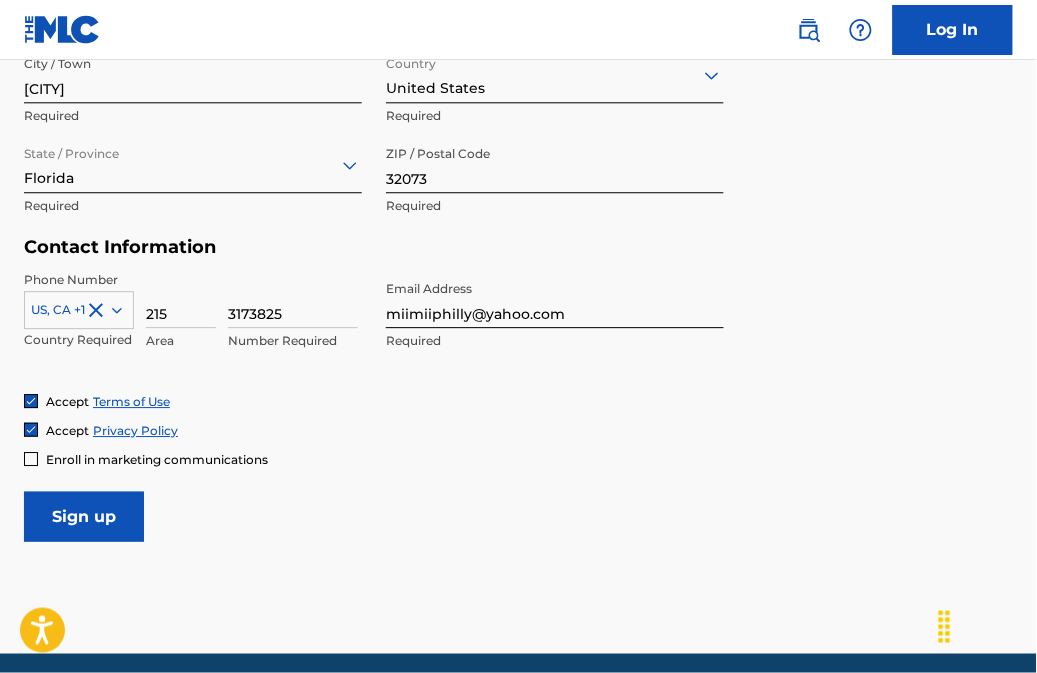 scroll, scrollTop: 890, scrollLeft: 0, axis: vertical 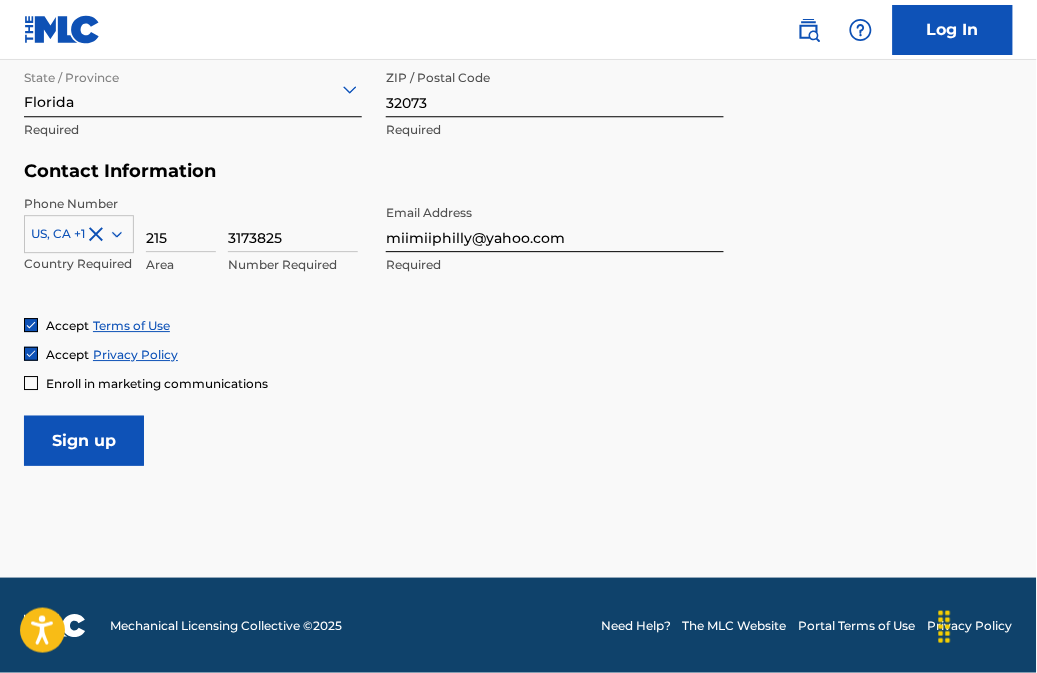 click on "Sign up" at bounding box center [84, 441] 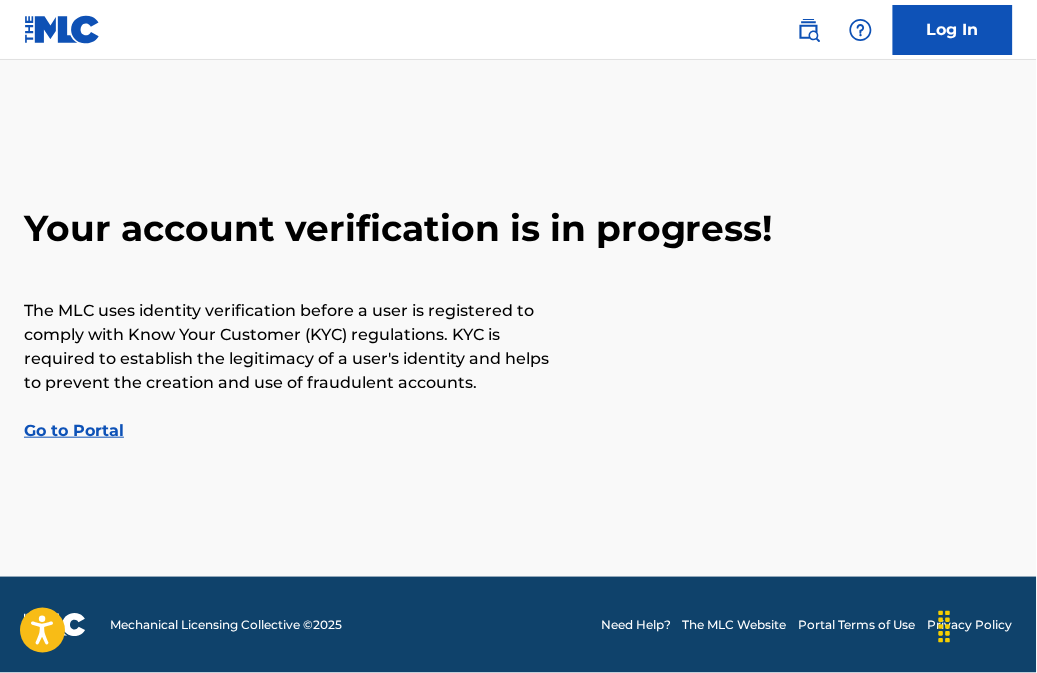 scroll, scrollTop: 0, scrollLeft: 0, axis: both 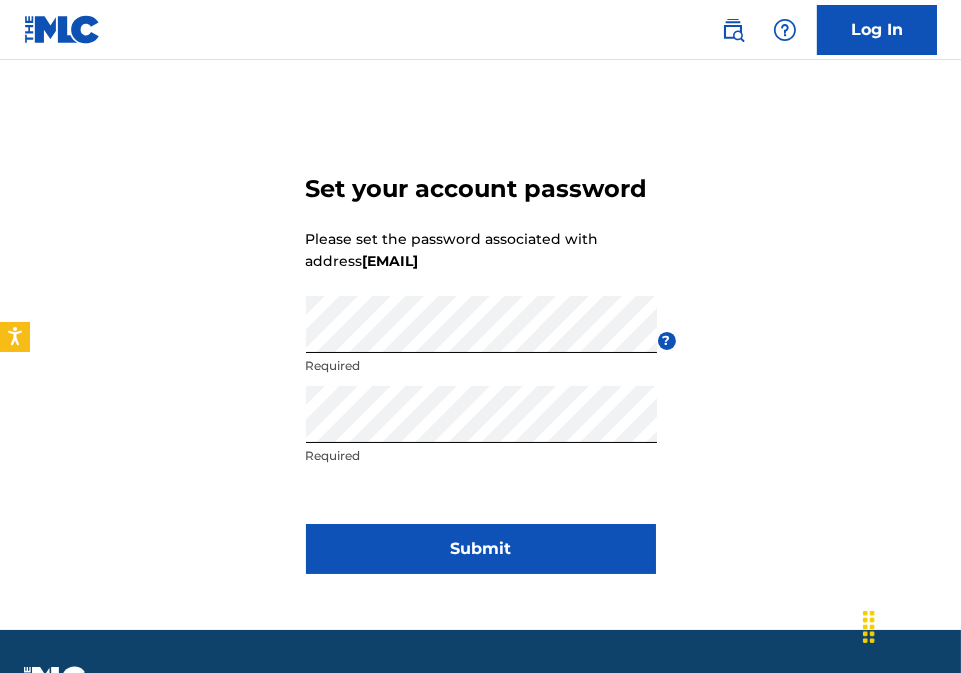 click on "Submit" at bounding box center (481, 549) 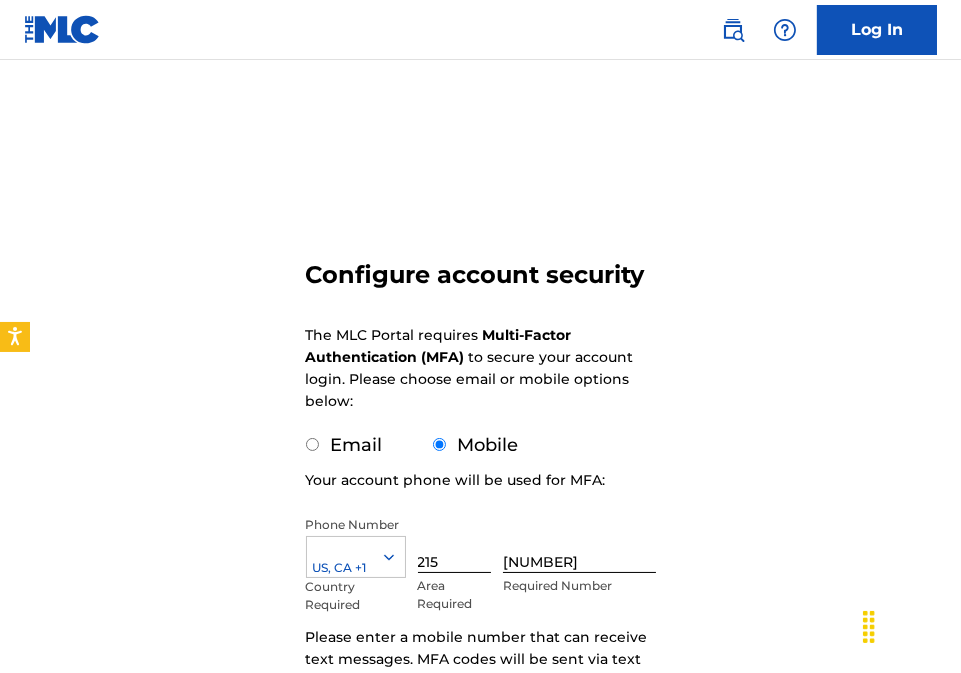 click on "Configure account security The MLC Portal requires     Multi-Factor   Authentication (MFA)   to secure your account   login. Please choose email or mobile options   below: Email Mobile Your account phone will be used for MFA:  Phone Number US, CA +1 Country Required   [AREA] Required   [NUMBER] Required Number Please enter a mobile number that can receive text messages. MFA codes will be sent via text to this number. Update MFA Settings" at bounding box center [480, 468] 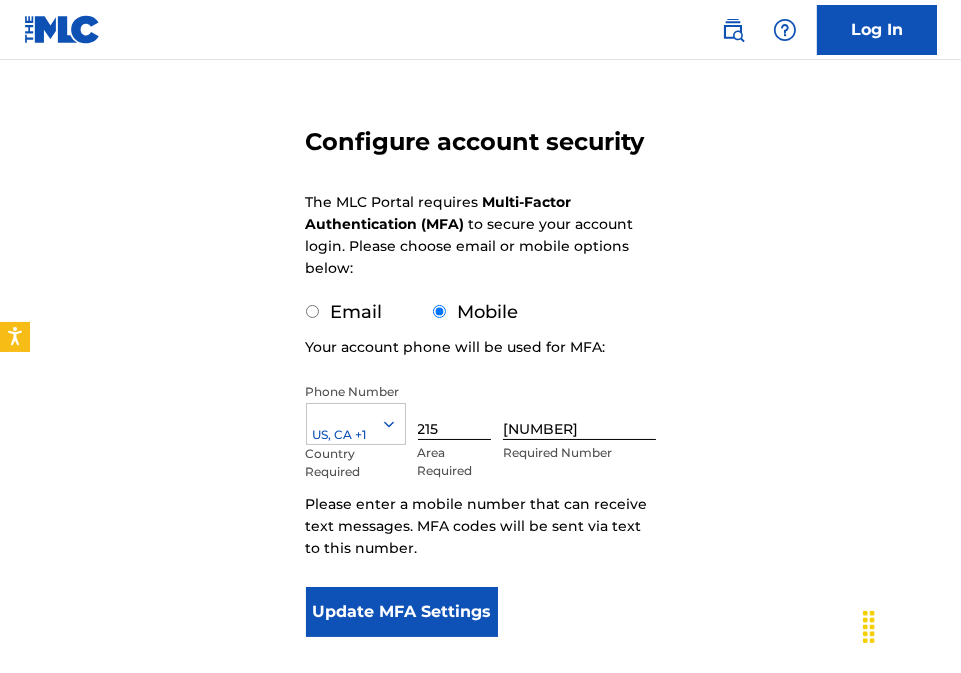 scroll, scrollTop: 177, scrollLeft: 0, axis: vertical 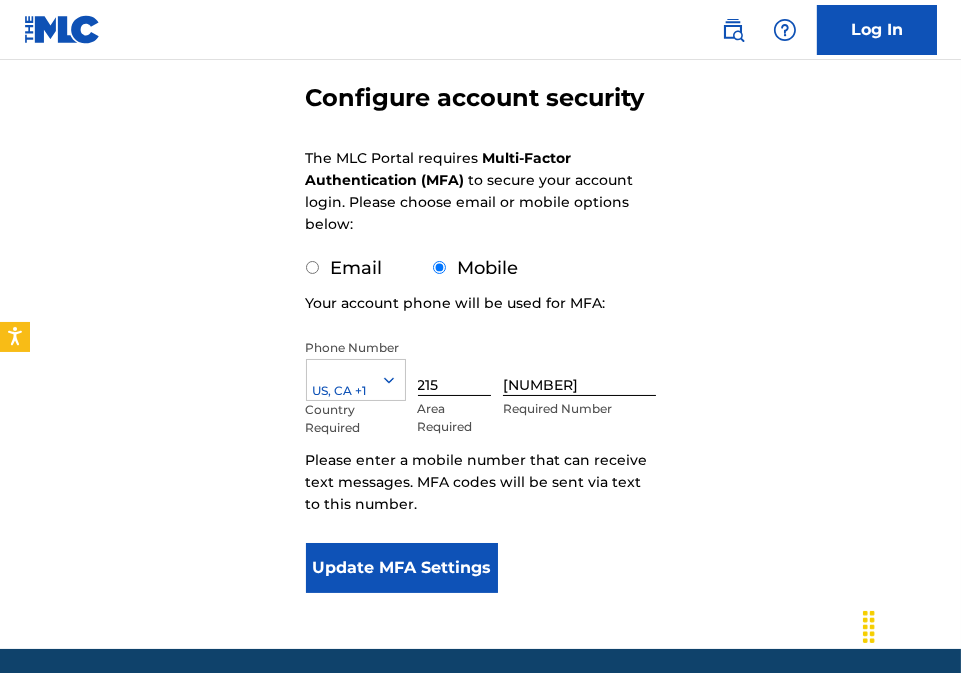 click on "Log In" at bounding box center [877, 30] 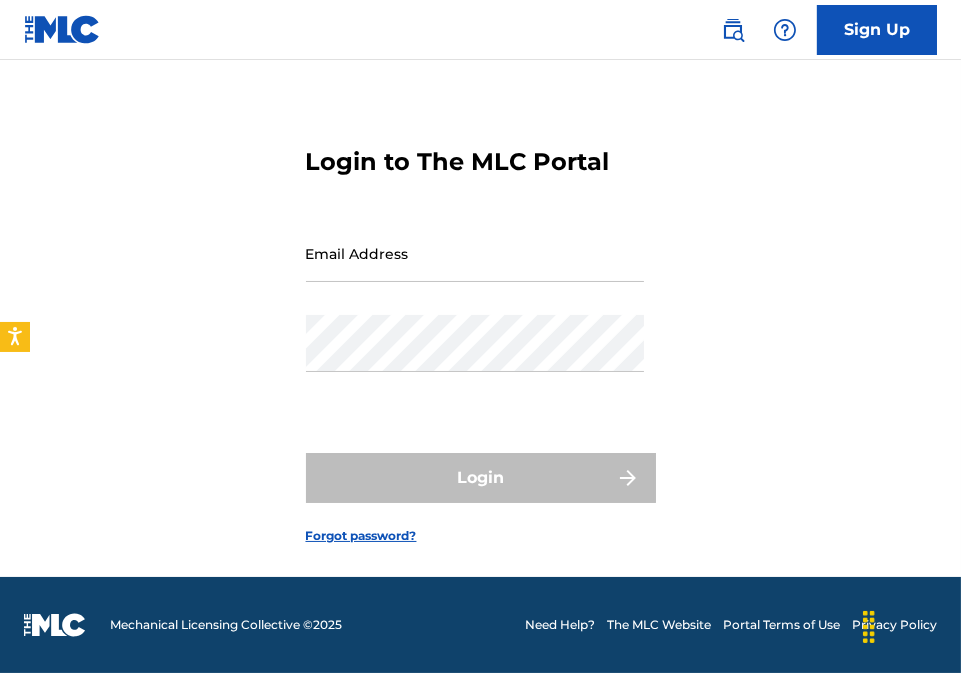 scroll, scrollTop: 0, scrollLeft: 0, axis: both 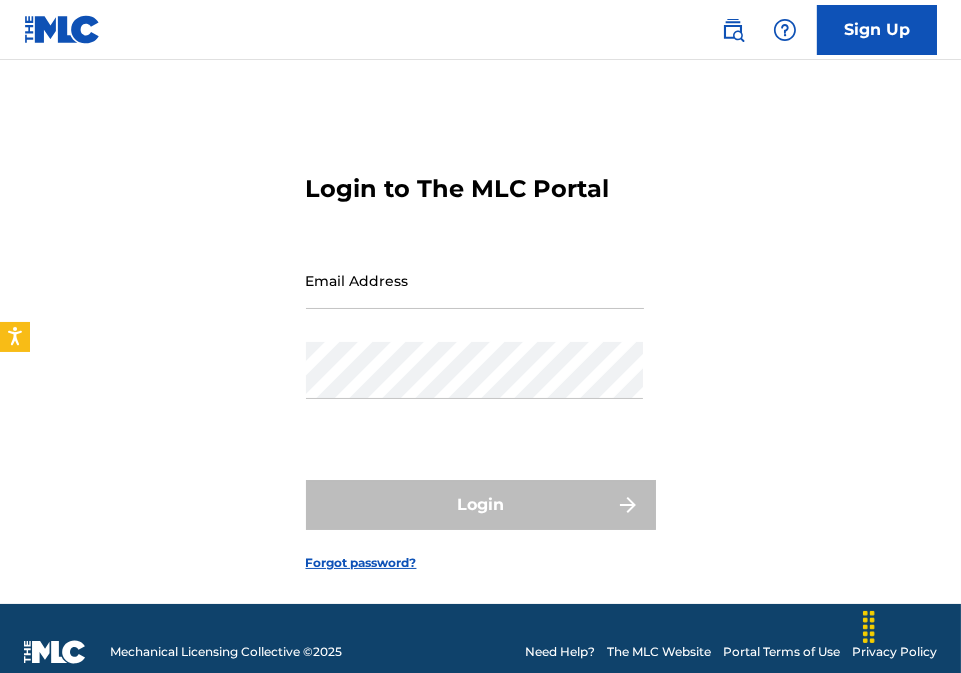 click on "Email Address" at bounding box center (475, 280) 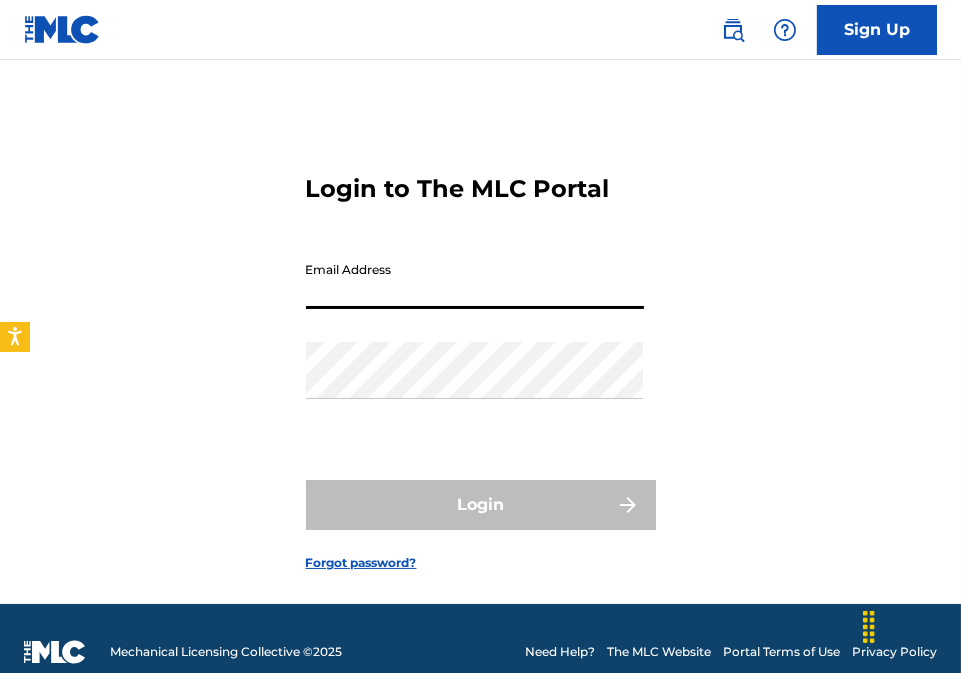 type on "[EMAIL]" 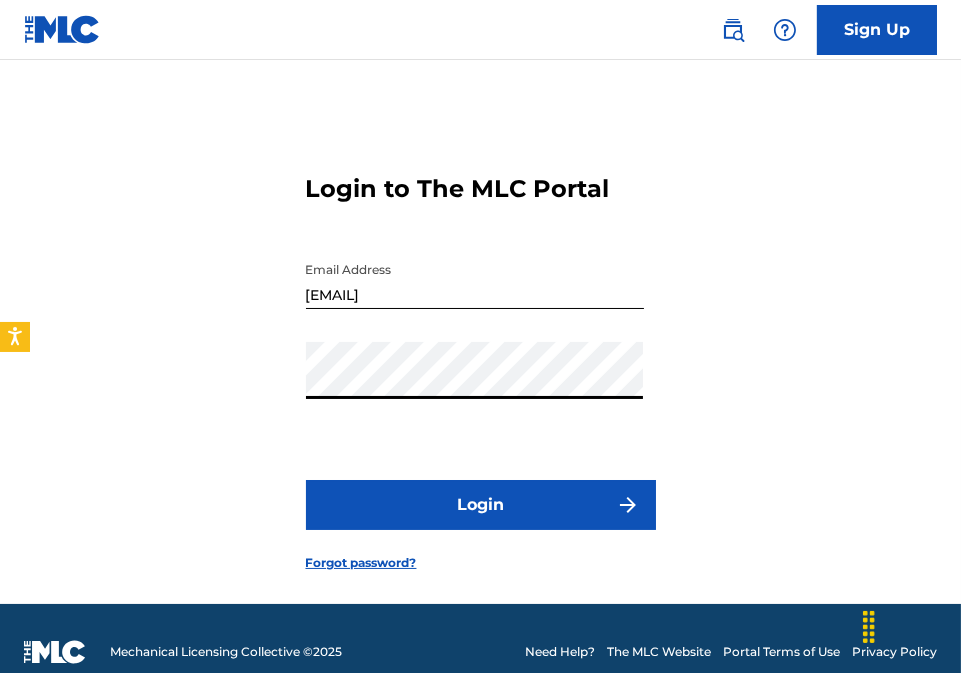 click on "Login" at bounding box center (481, 505) 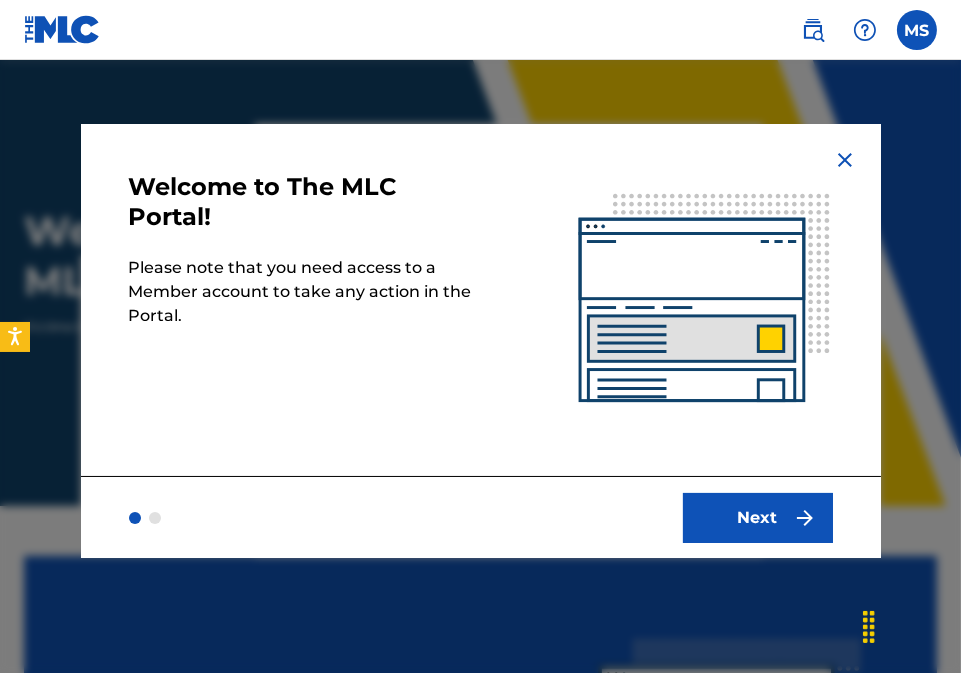 scroll, scrollTop: 0, scrollLeft: 0, axis: both 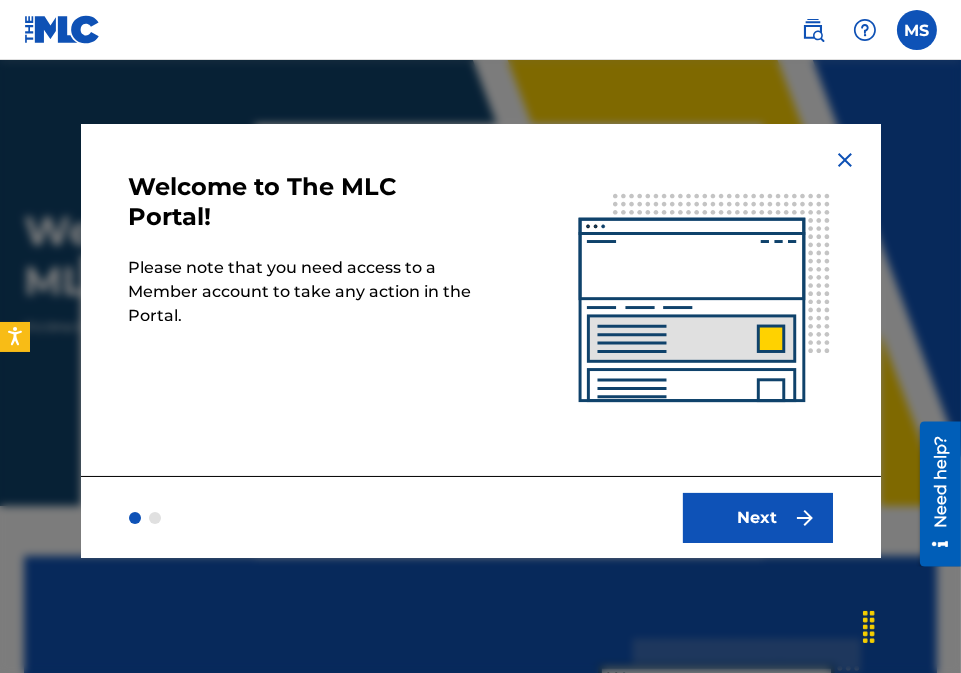 click on "Next" at bounding box center (758, 518) 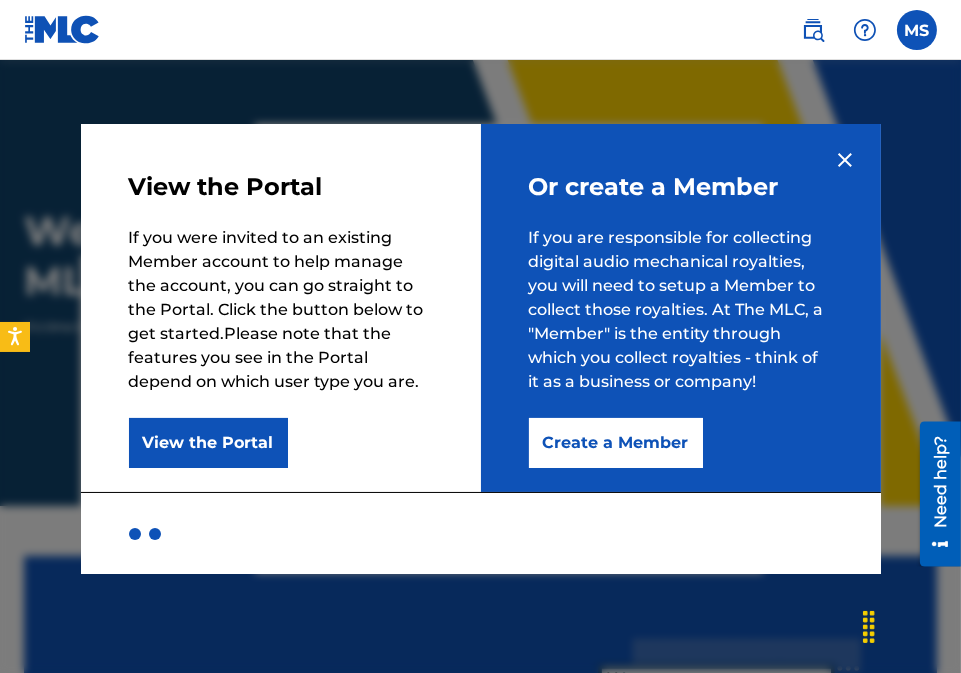 click on "Create a Member" at bounding box center (616, 443) 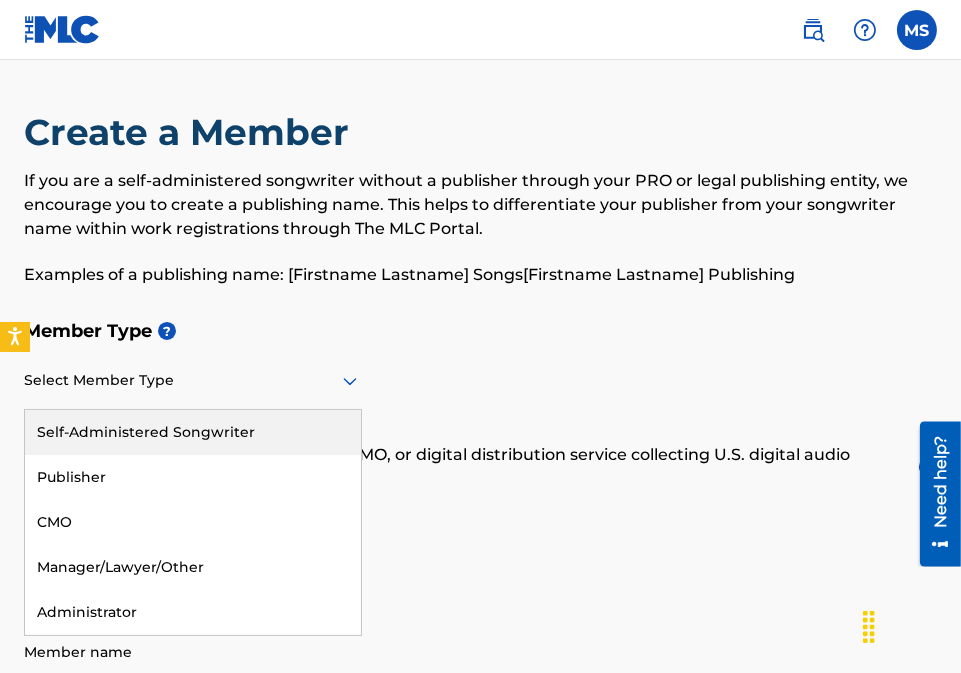 click at bounding box center (193, 380) 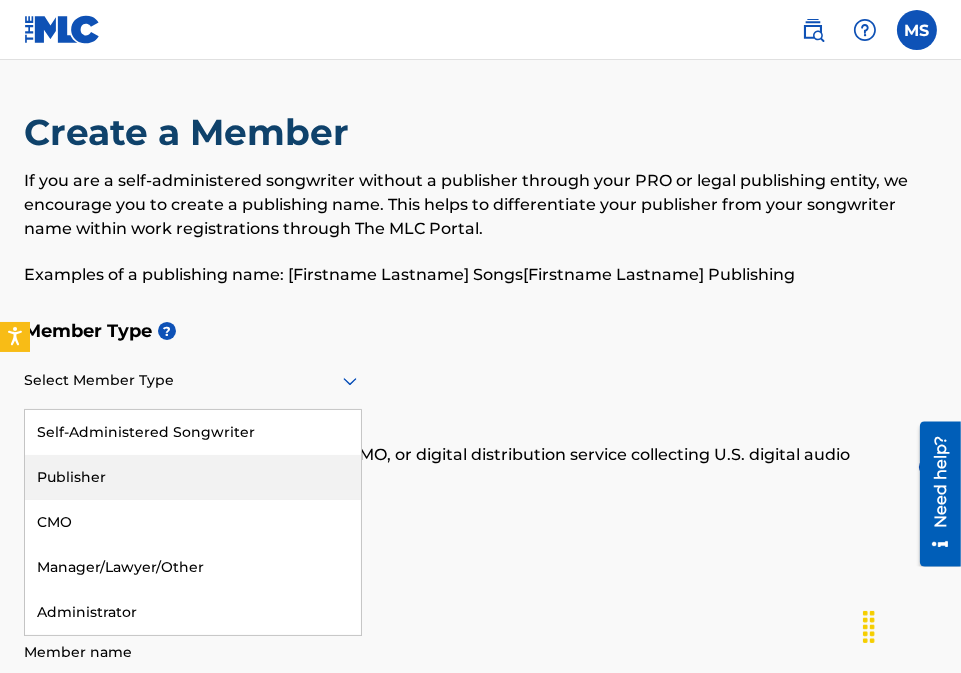 click on "Publisher" at bounding box center (193, 477) 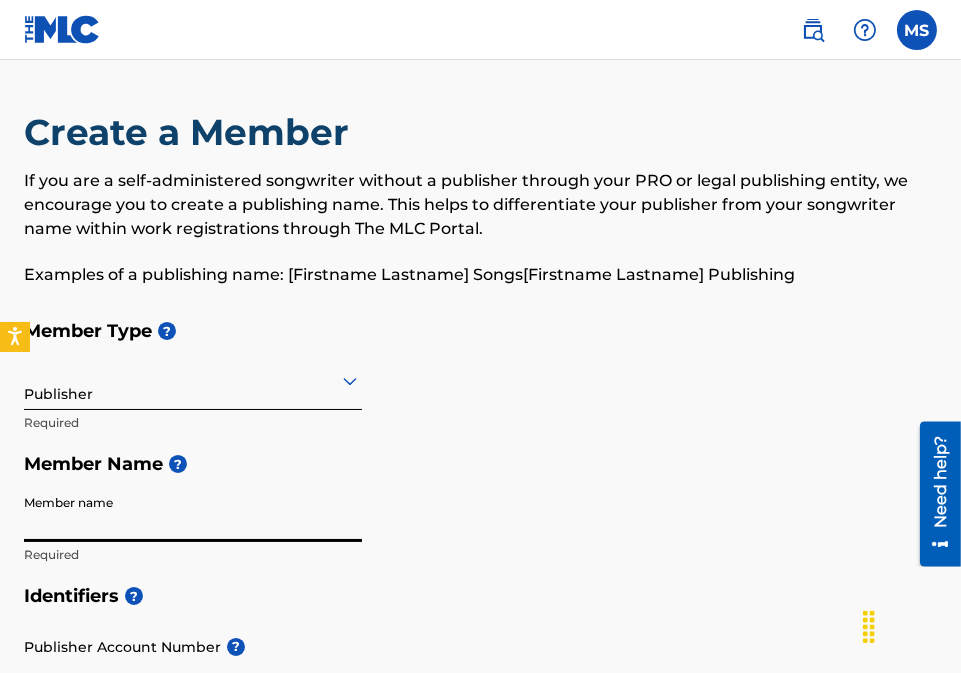 click on "Member name" at bounding box center (193, 513) 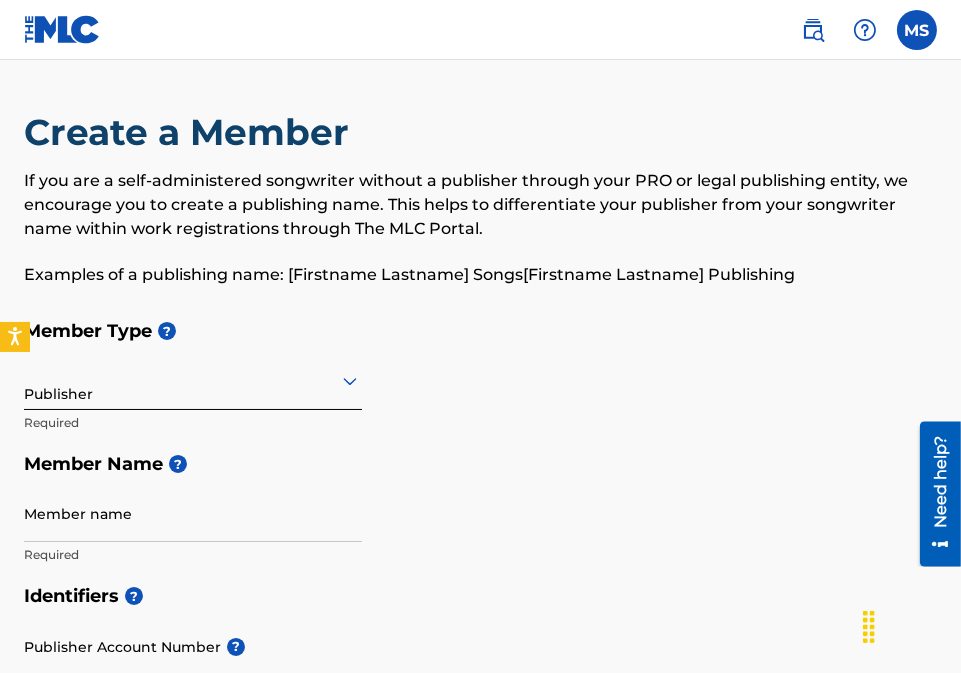 click on "Member name" at bounding box center [193, 513] 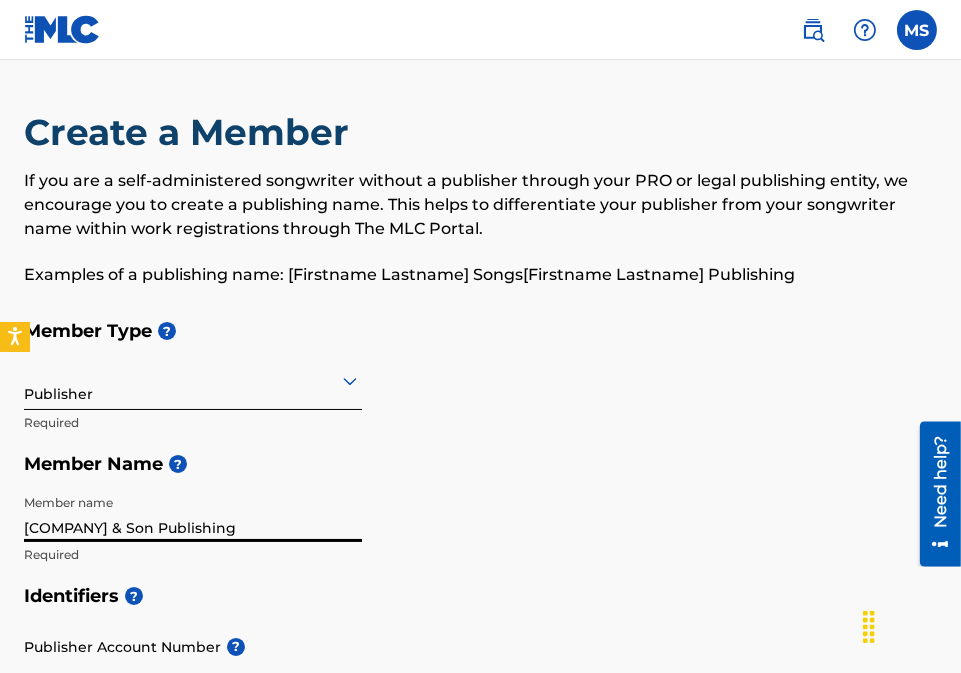 drag, startPoint x: 224, startPoint y: 527, endPoint x: -4, endPoint y: 512, distance: 228.49289 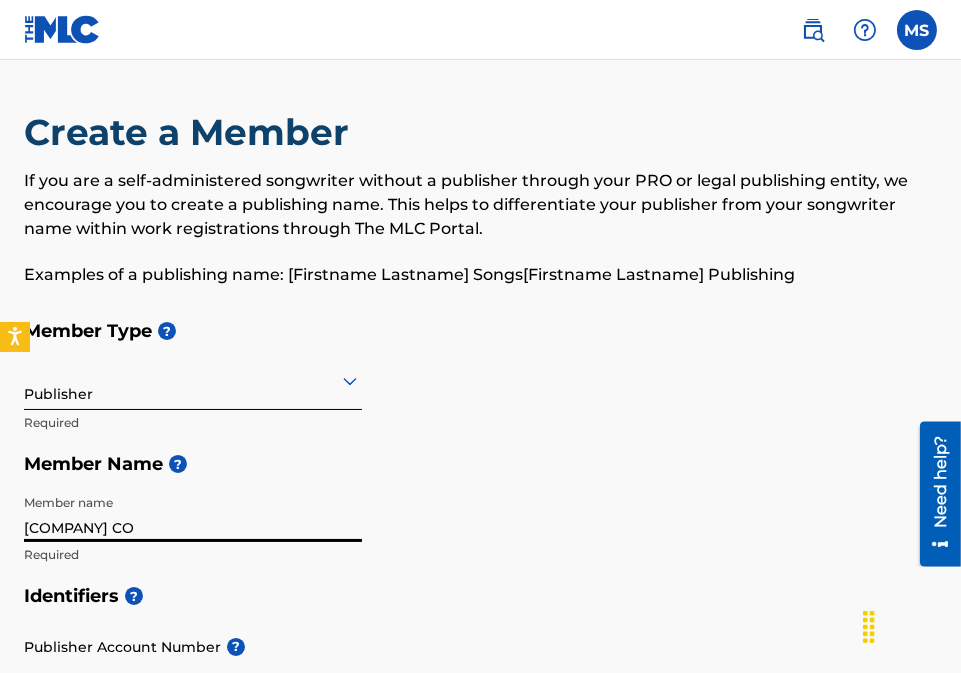 type on "SUSPENS AND SON PUBLISHING CO" 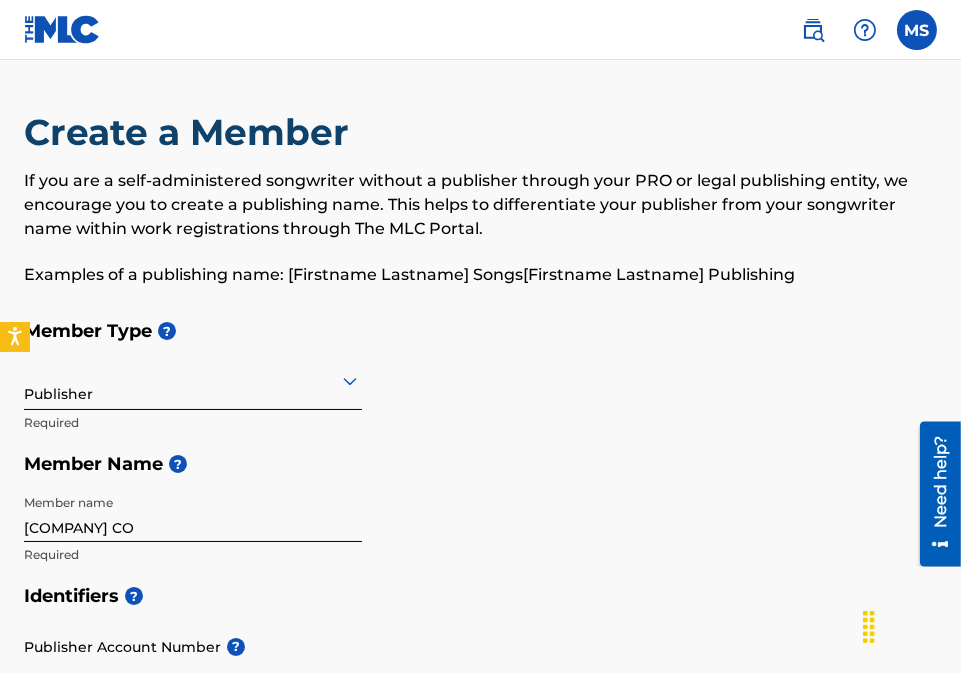 click on "If you are a self-administered songwriter without a publisher through your PRO or legal publishing entity, we encourage you to create a publishing name. This helps to differentiate your publisher from your songwriter name within work registrations through The MLC Portal." at bounding box center [480, 205] 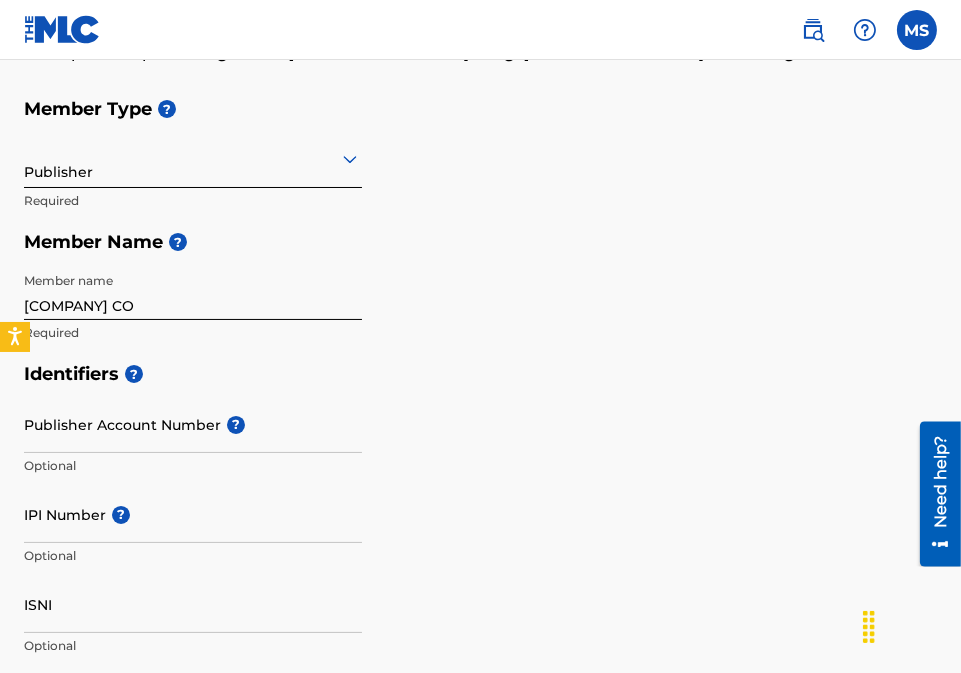 scroll, scrollTop: 266, scrollLeft: 0, axis: vertical 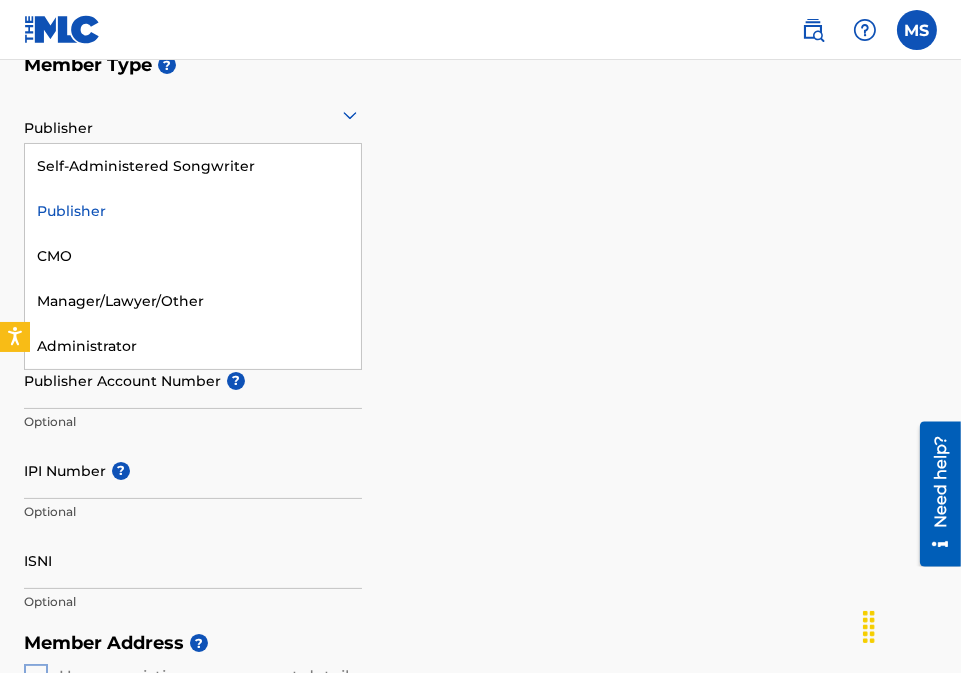 click at bounding box center (193, 114) 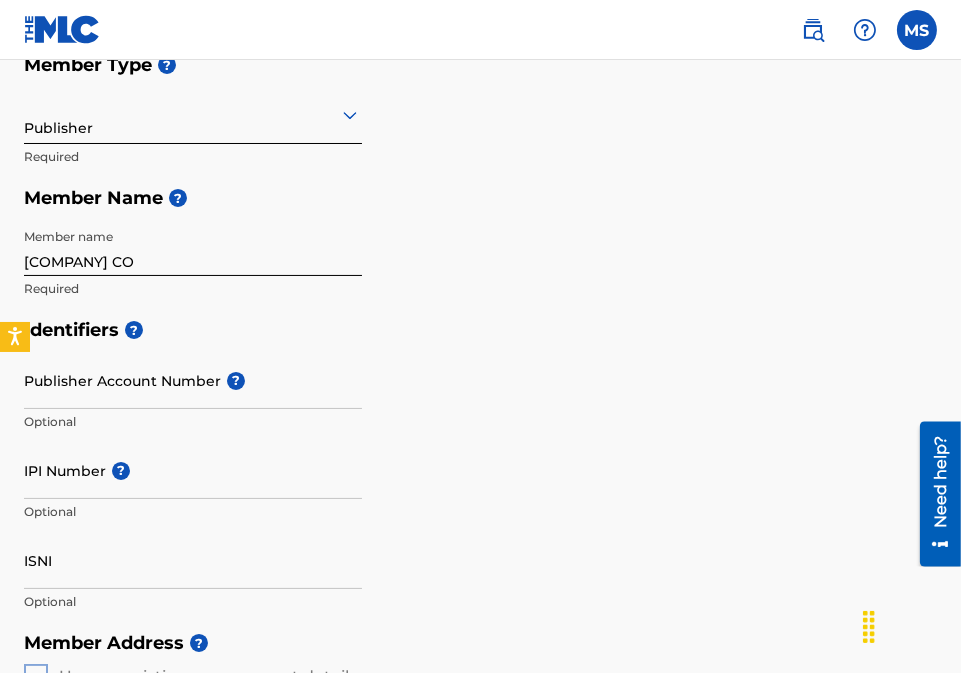click on "Member Type ? Publisher Required Member Name ? Member name SUSPENS AND SON PUBLISHING CO Required" at bounding box center [480, 176] 